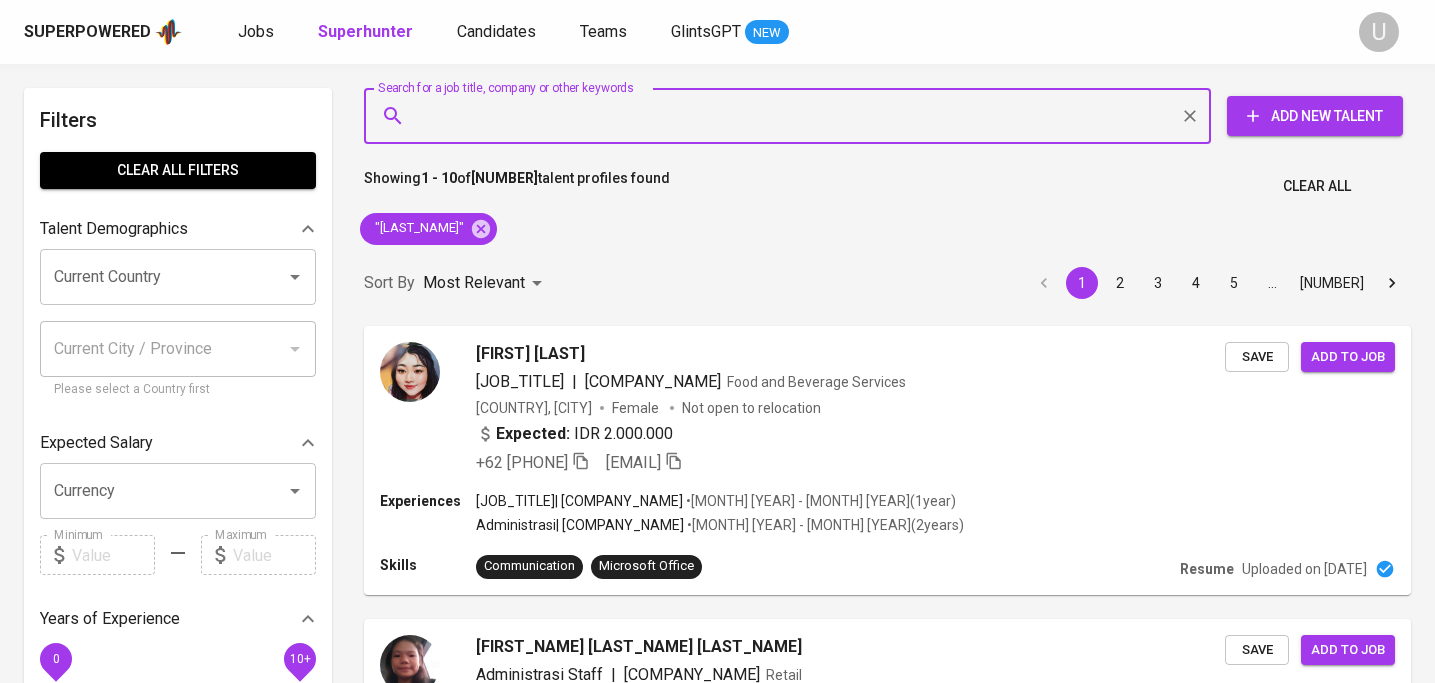 scroll, scrollTop: 65, scrollLeft: 0, axis: vertical 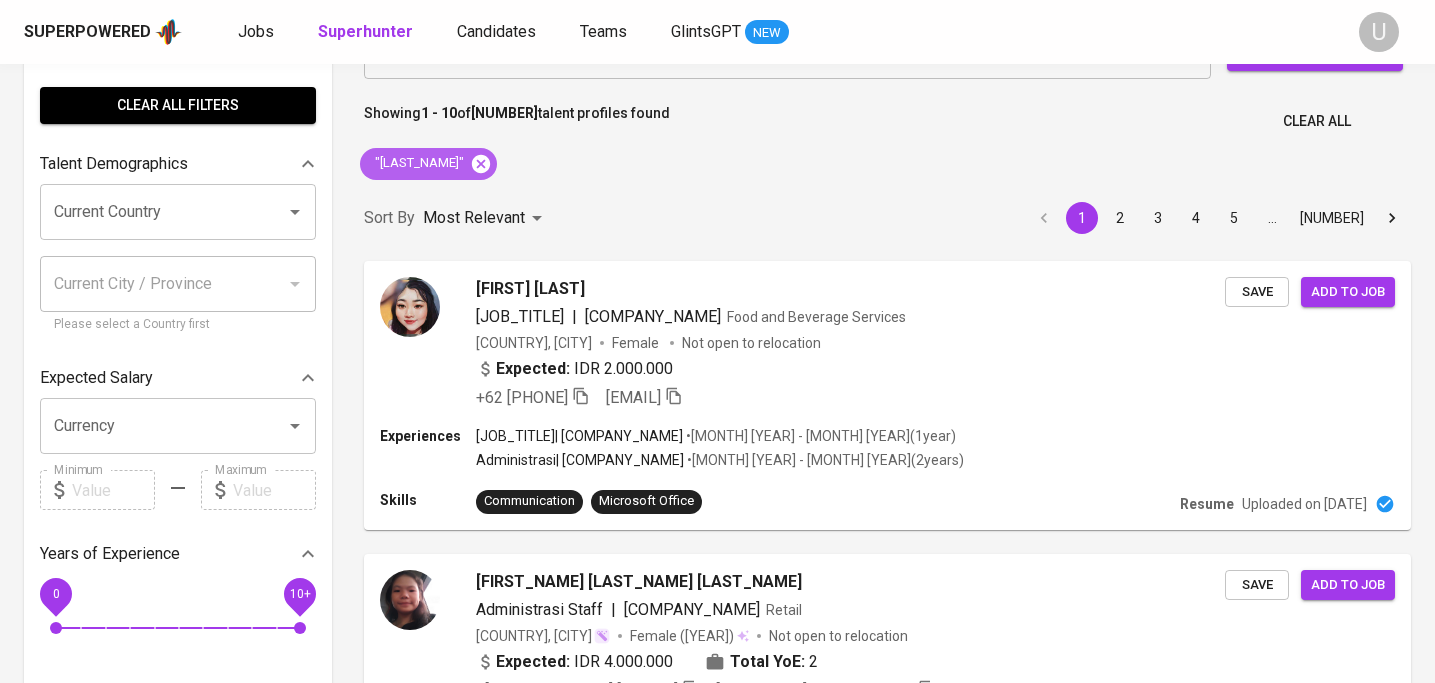 click 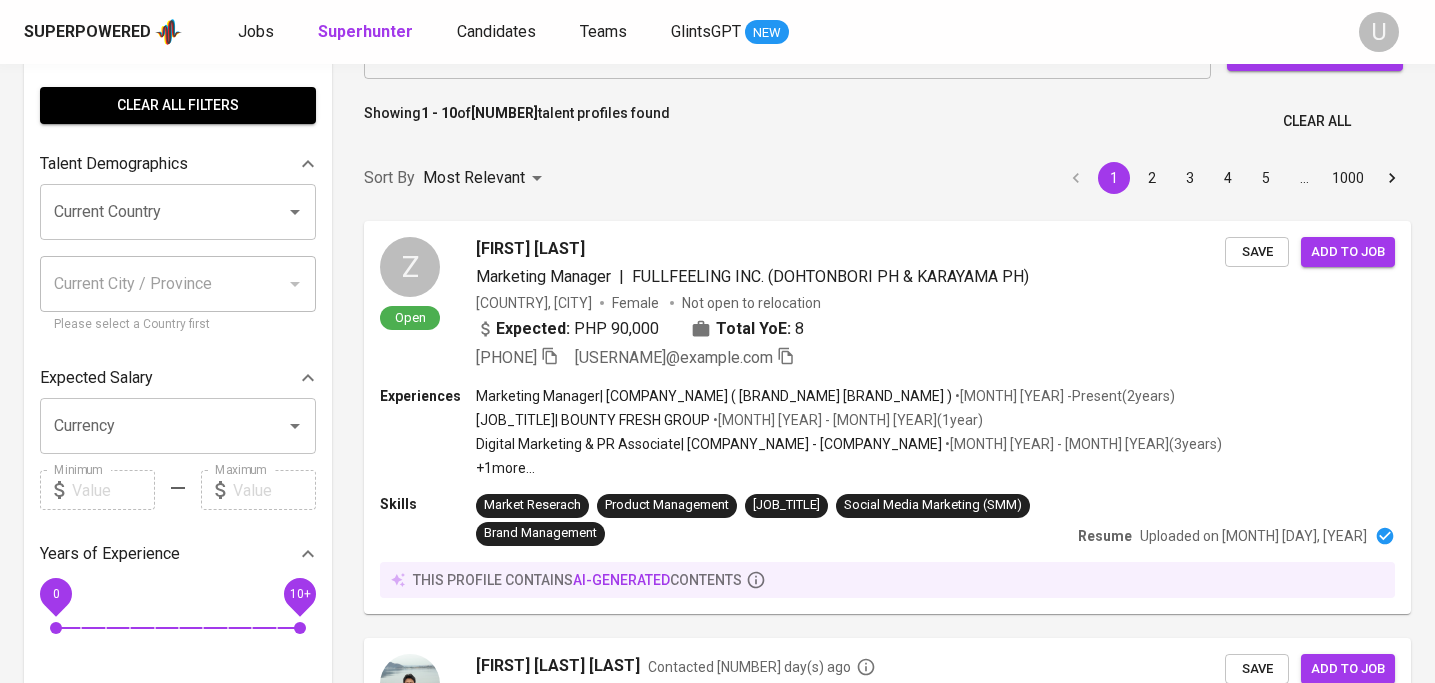 scroll, scrollTop: 0, scrollLeft: 0, axis: both 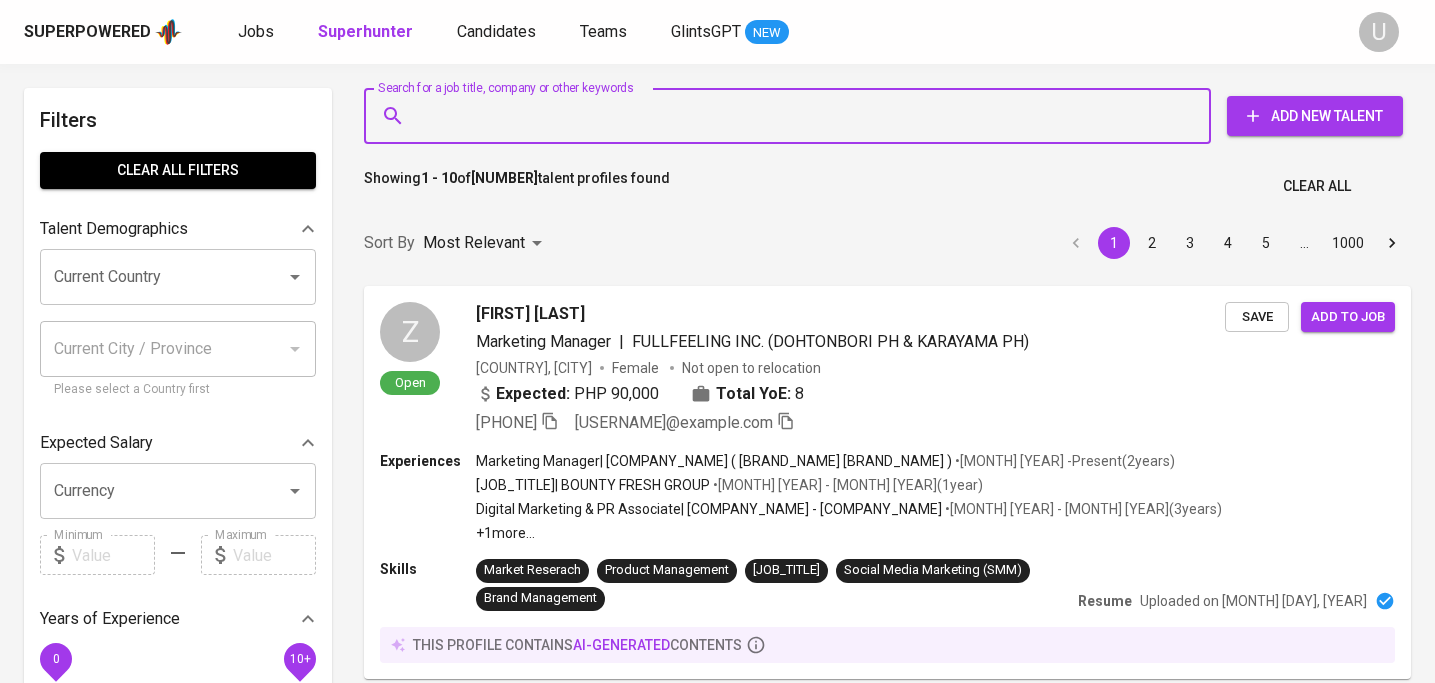 click on "Search for a job title, company or other keywords" at bounding box center (792, 116) 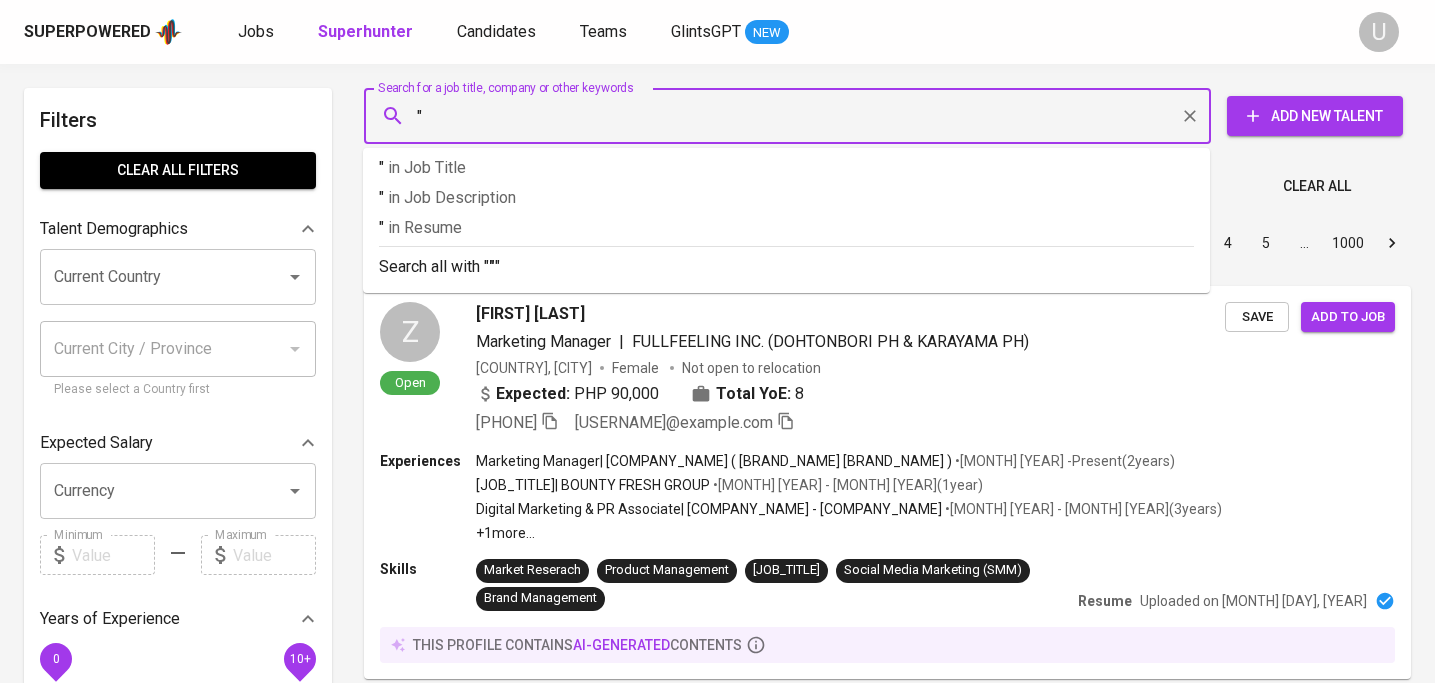 paste on "Nidya Yuanita" 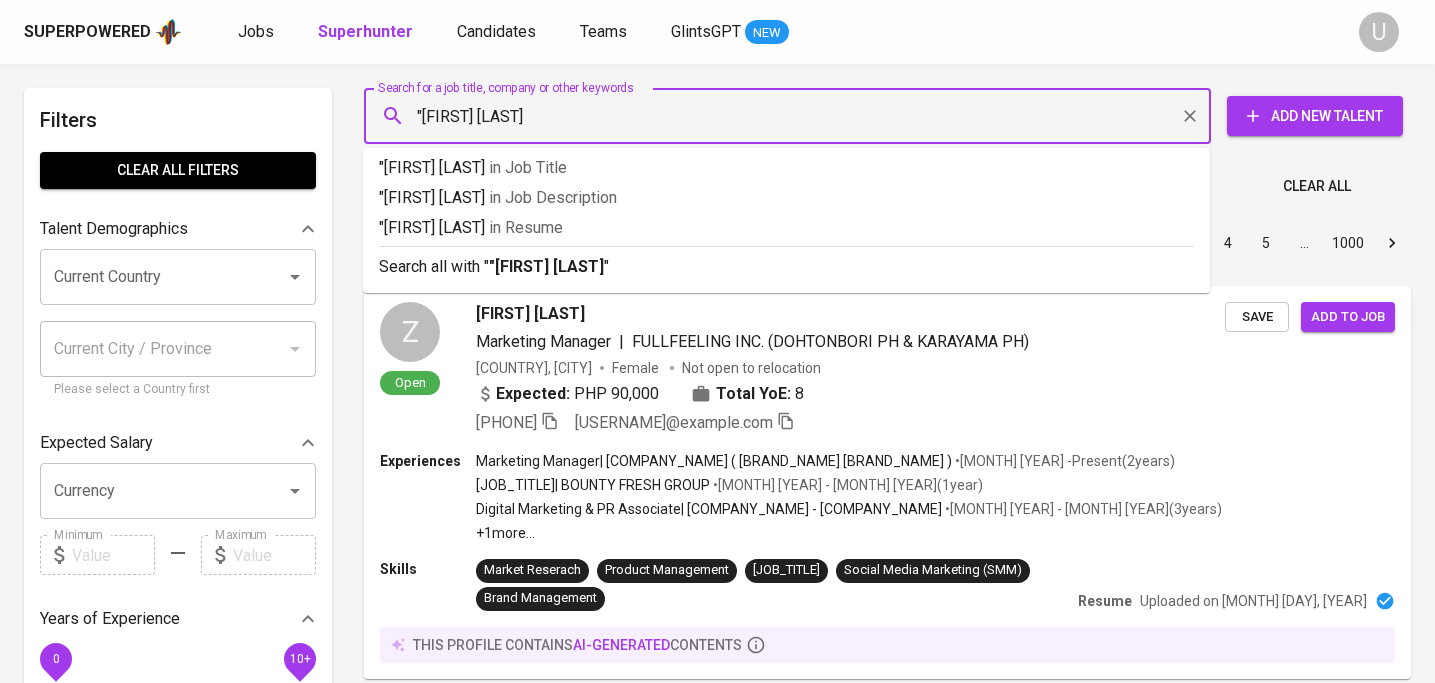 type on ""Nidya Yuanita"" 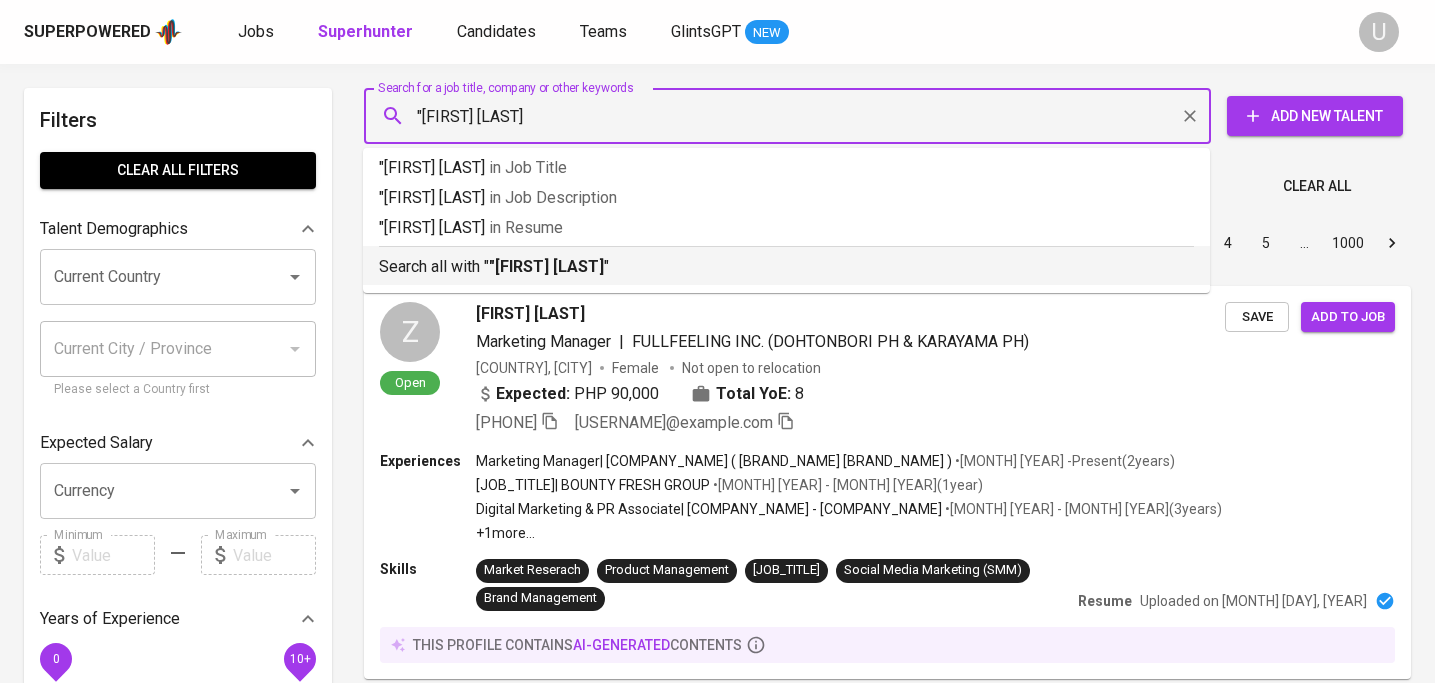 click on "Search all with " "Nidya Yuanita" "" at bounding box center (786, 265) 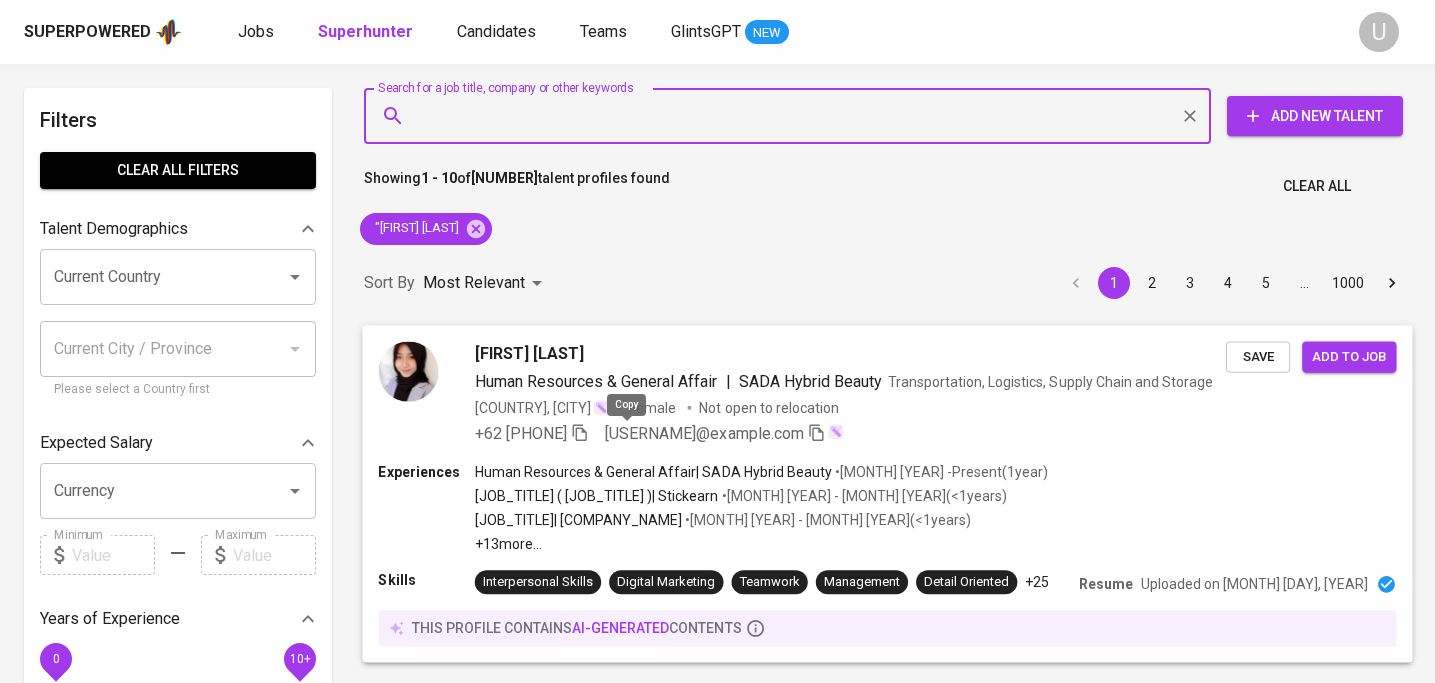 click 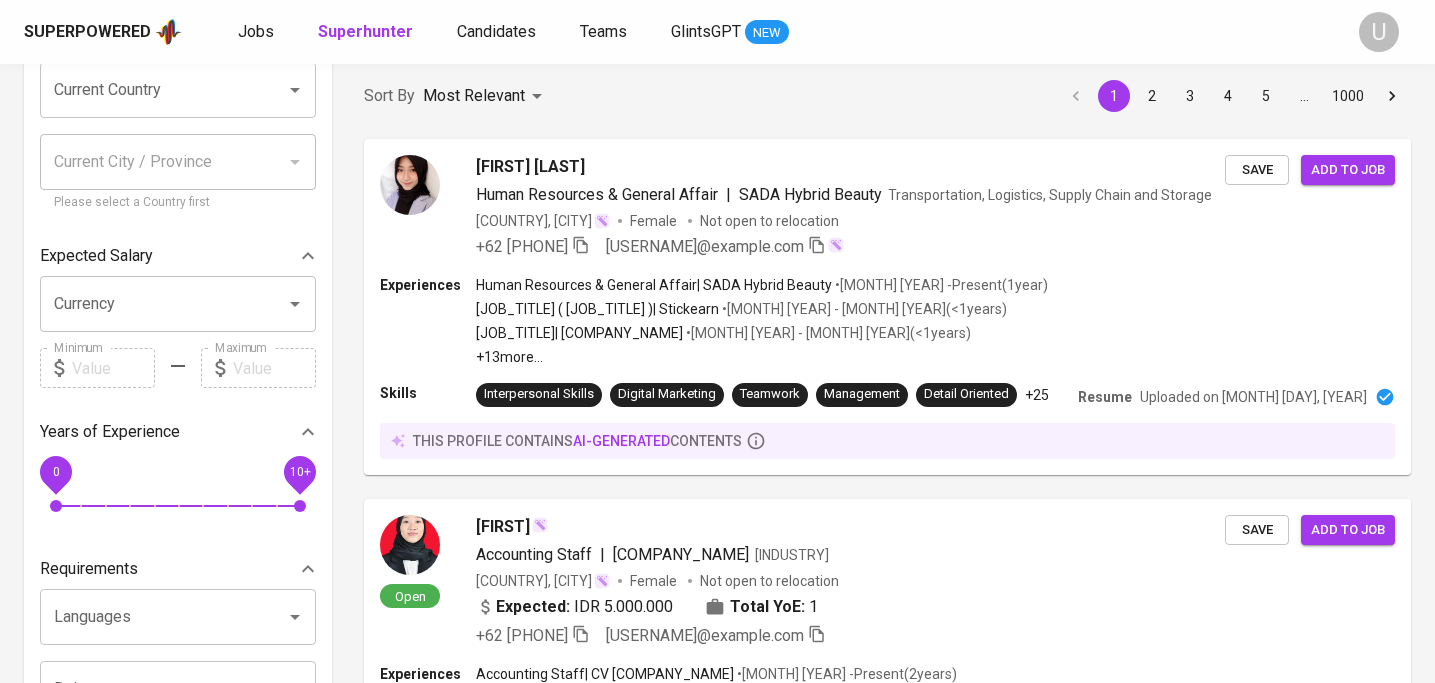 scroll, scrollTop: 219, scrollLeft: 0, axis: vertical 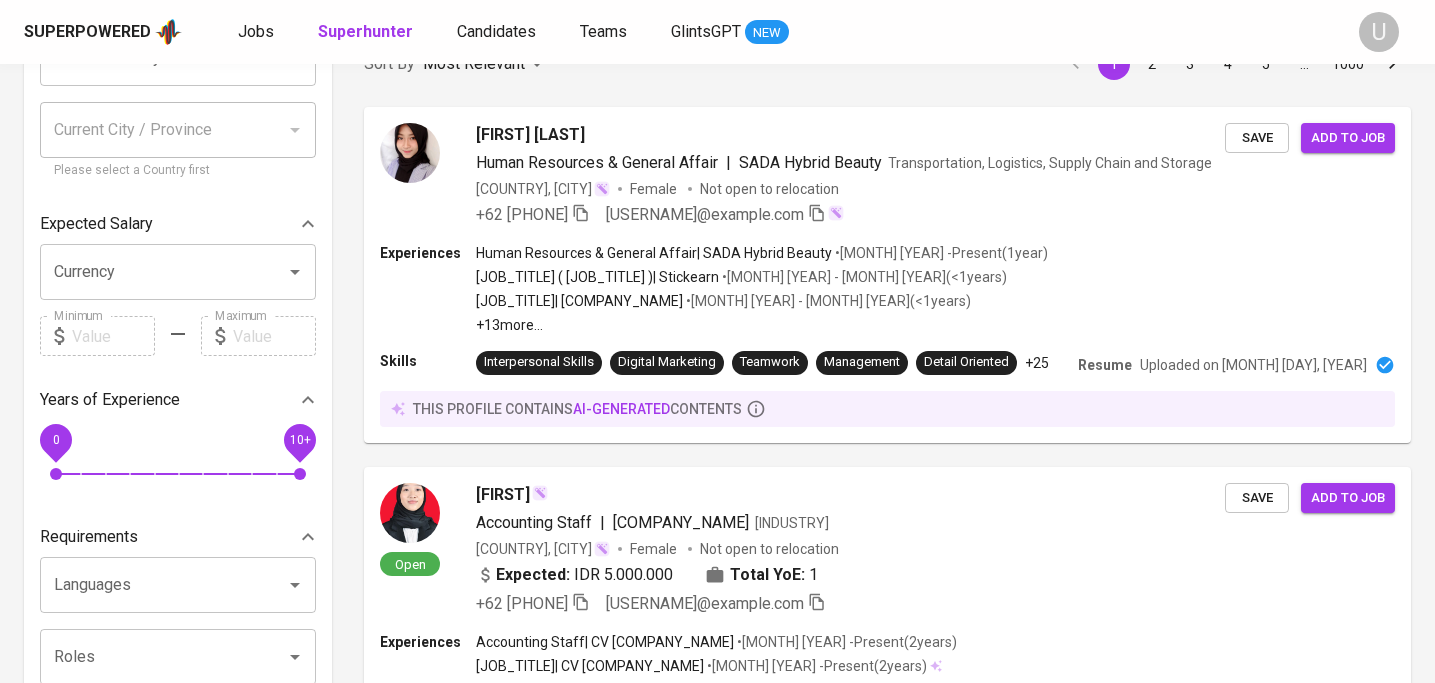 drag, startPoint x: 465, startPoint y: 347, endPoint x: 1094, endPoint y: 681, distance: 712.1777 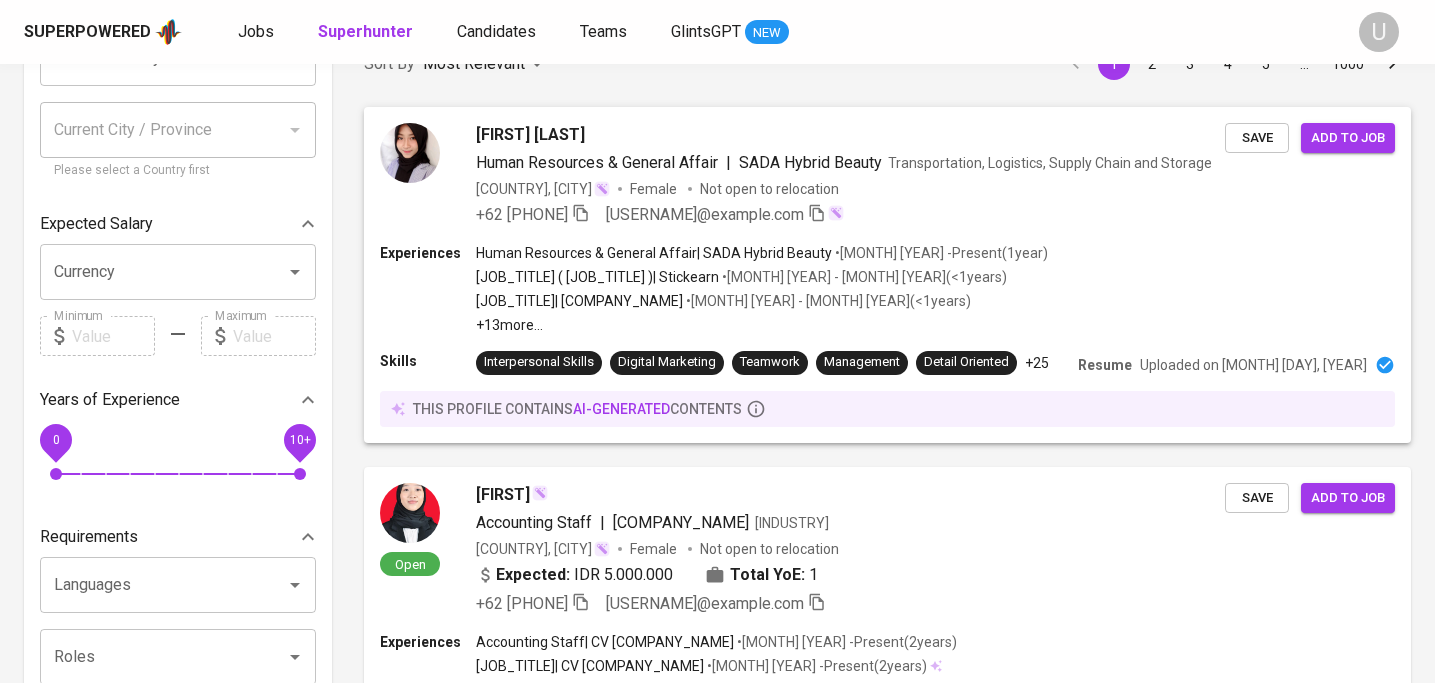 scroll, scrollTop: 0, scrollLeft: 0, axis: both 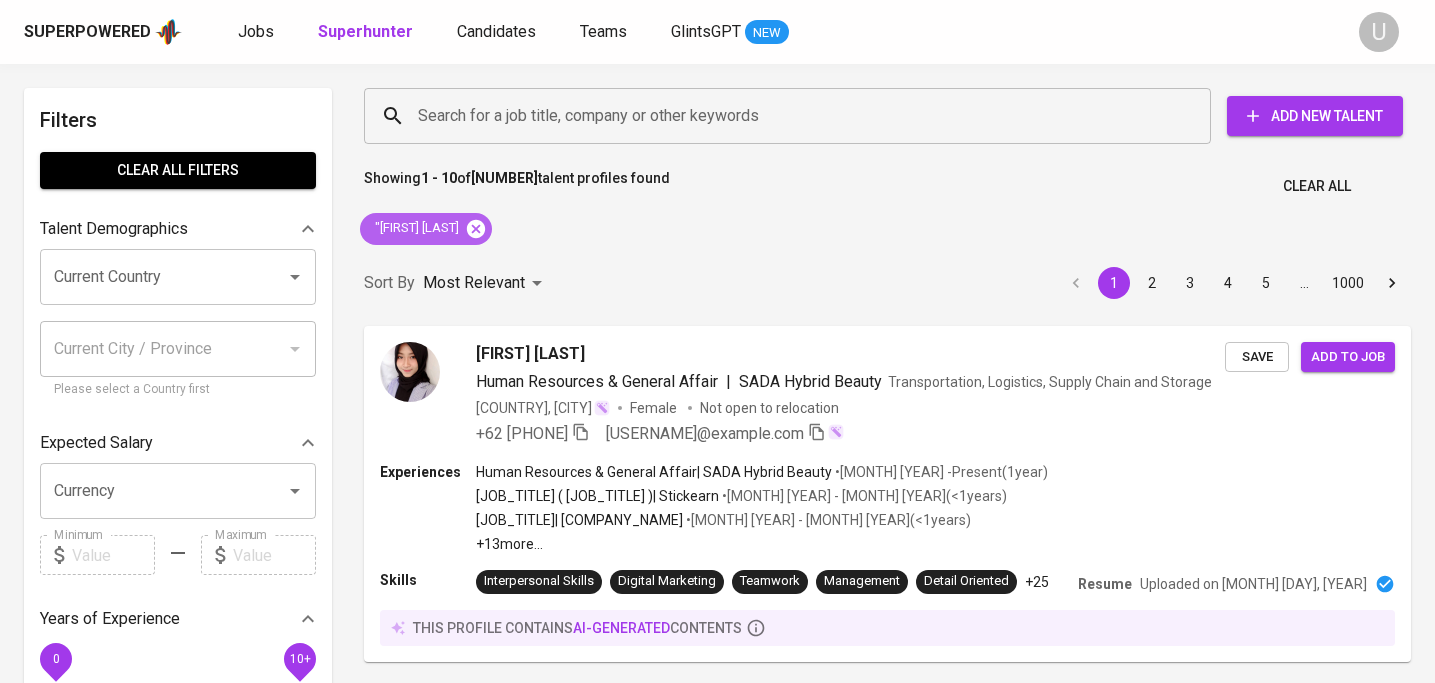 click 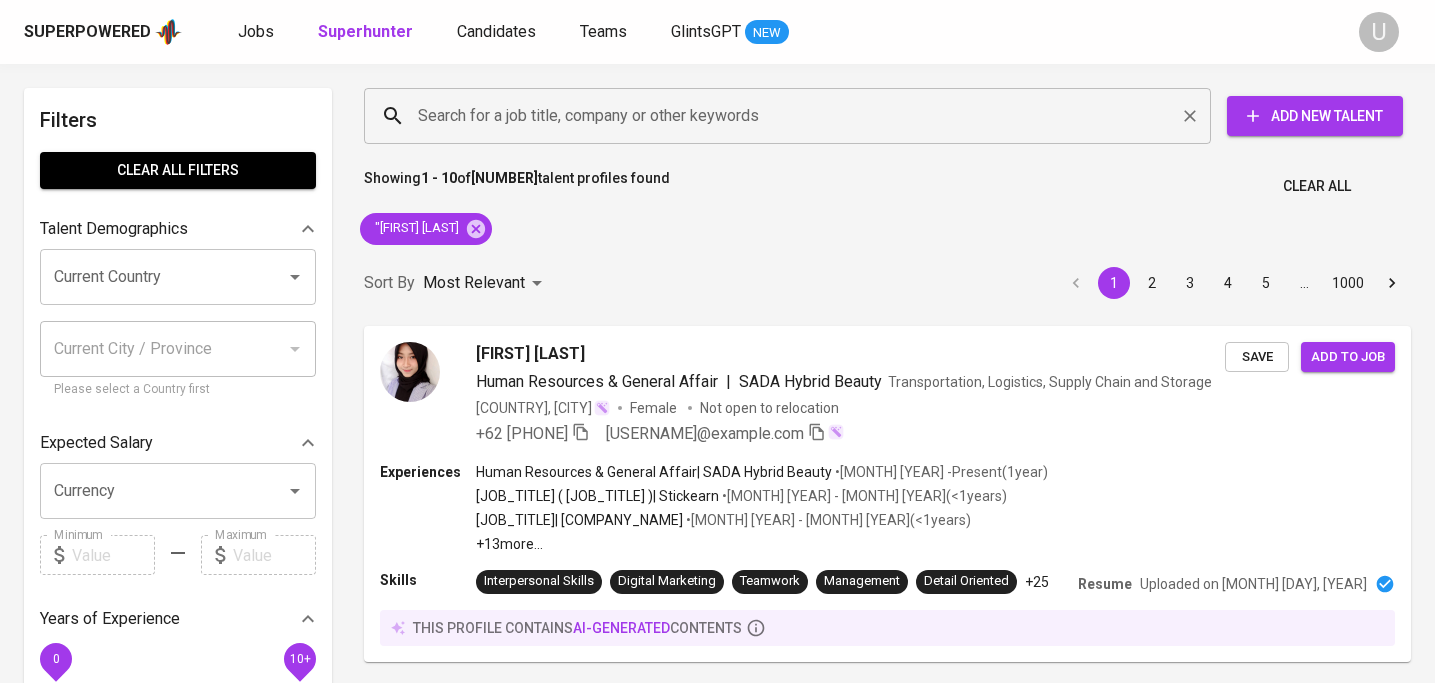 click on "Search for a job title, company or other keywords" at bounding box center (792, 116) 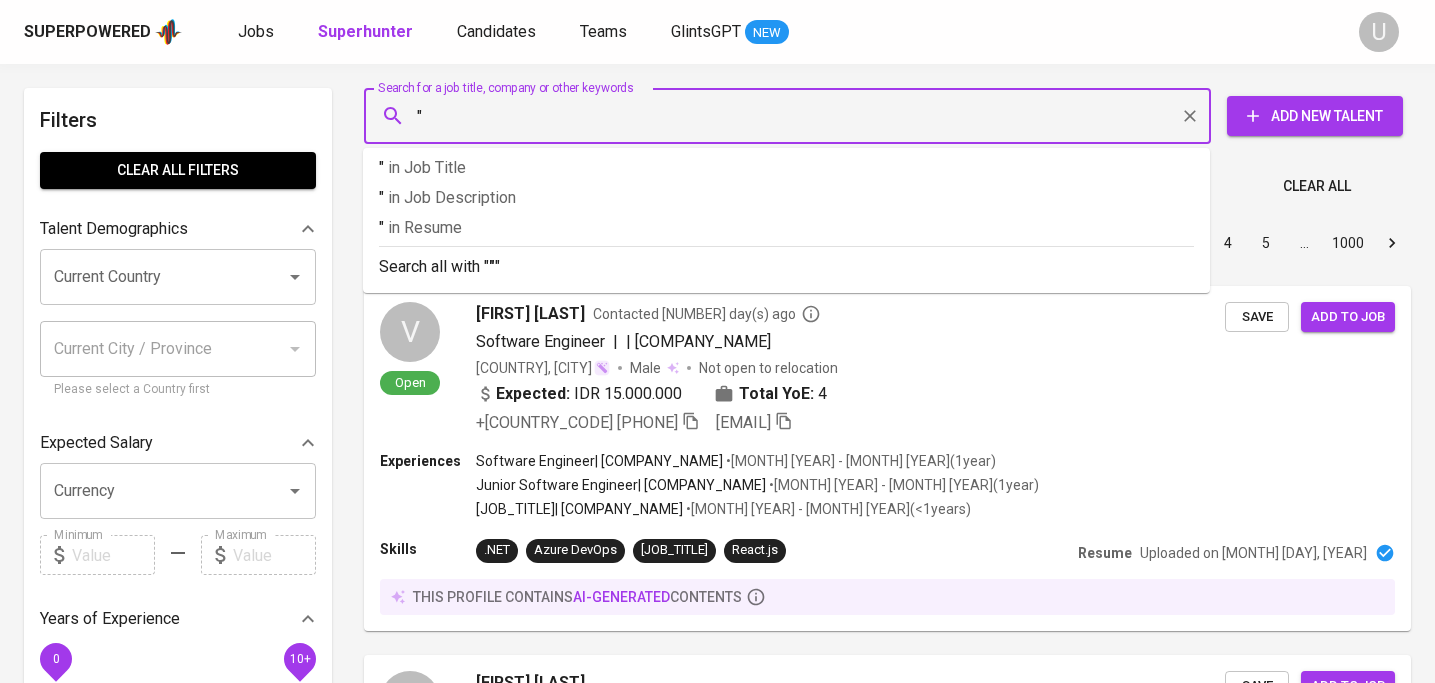 paste on "Marcellino Rafii Nur Fauzan" 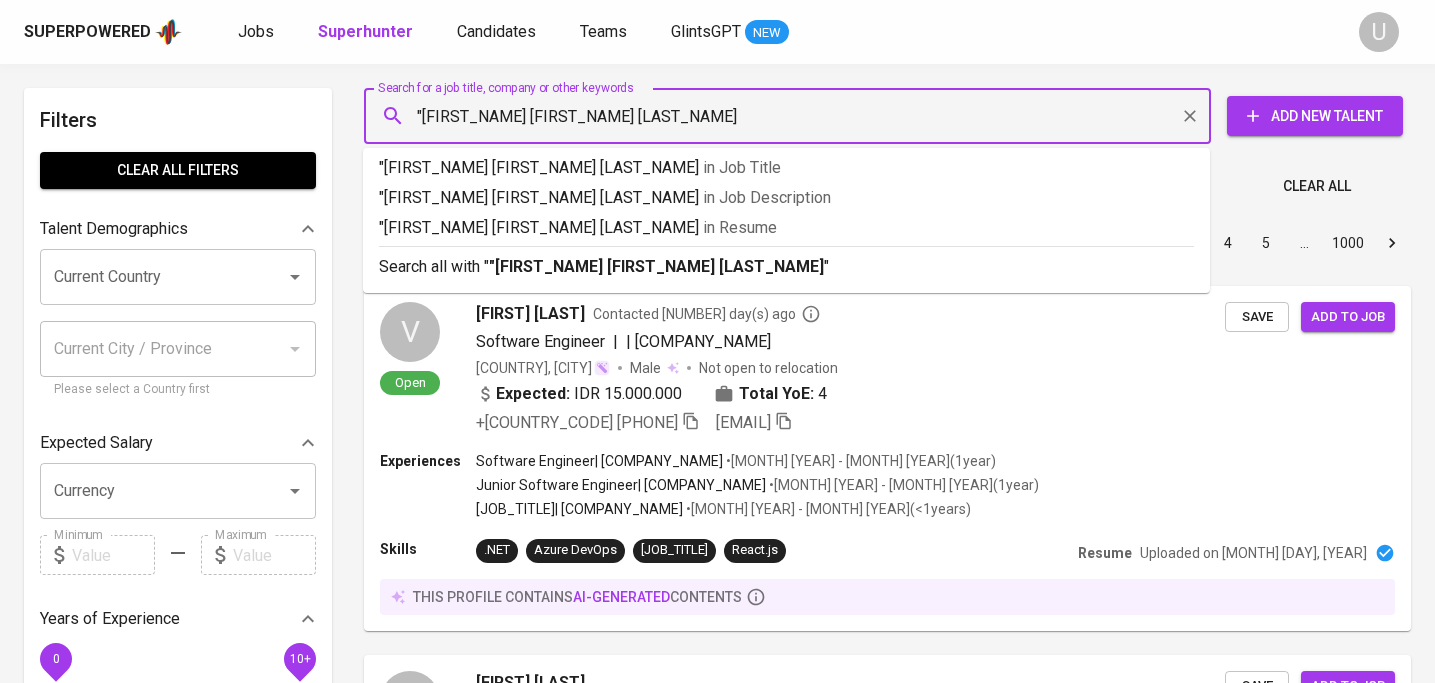 type on ""Marcellino Rafii Nur Fauzan"" 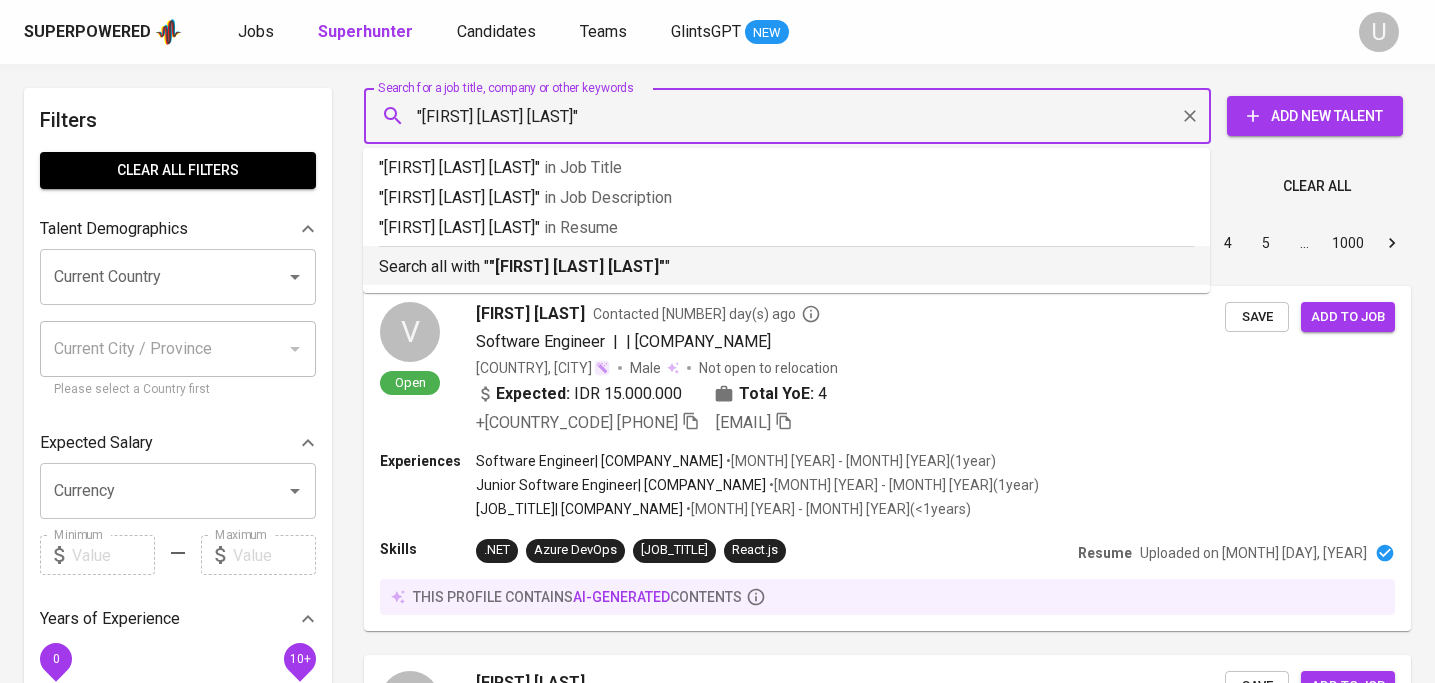 click on ""Marcellino Rafii Nur Fauzan"" at bounding box center (577, 266) 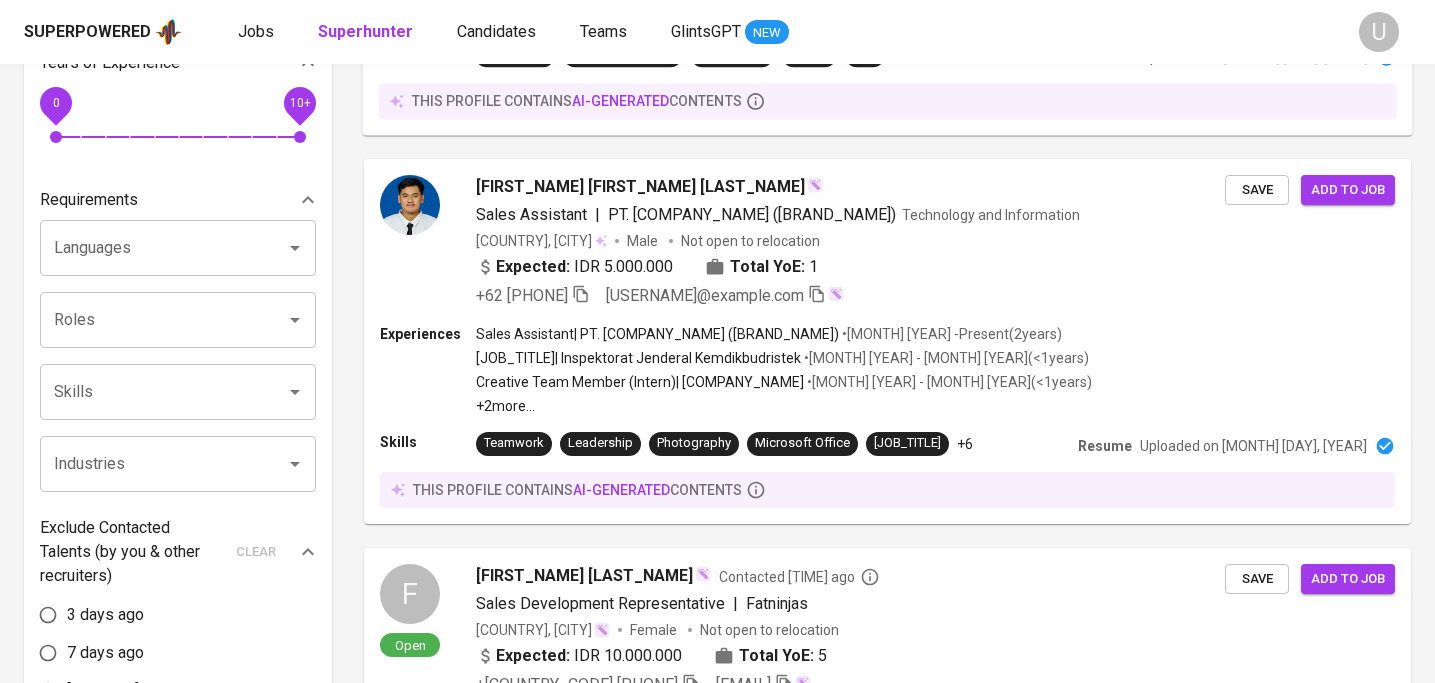 scroll, scrollTop: 561, scrollLeft: 0, axis: vertical 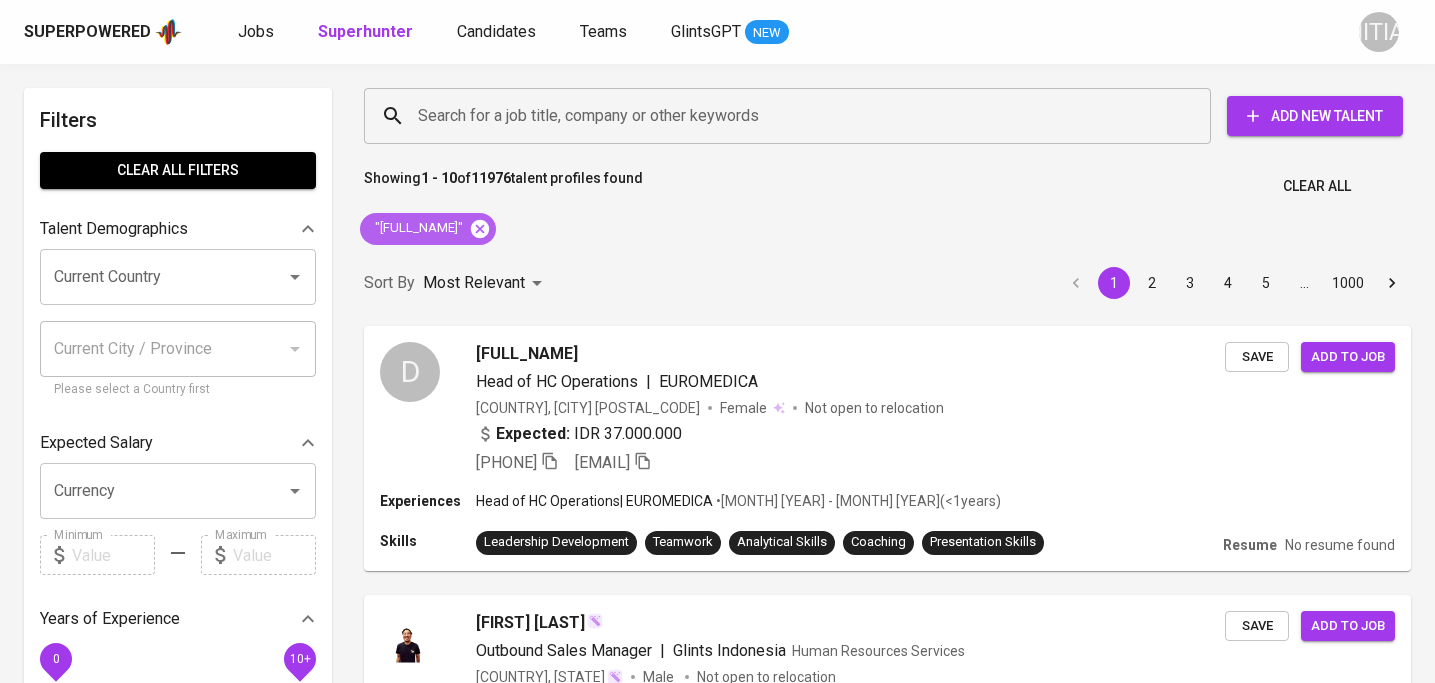 click 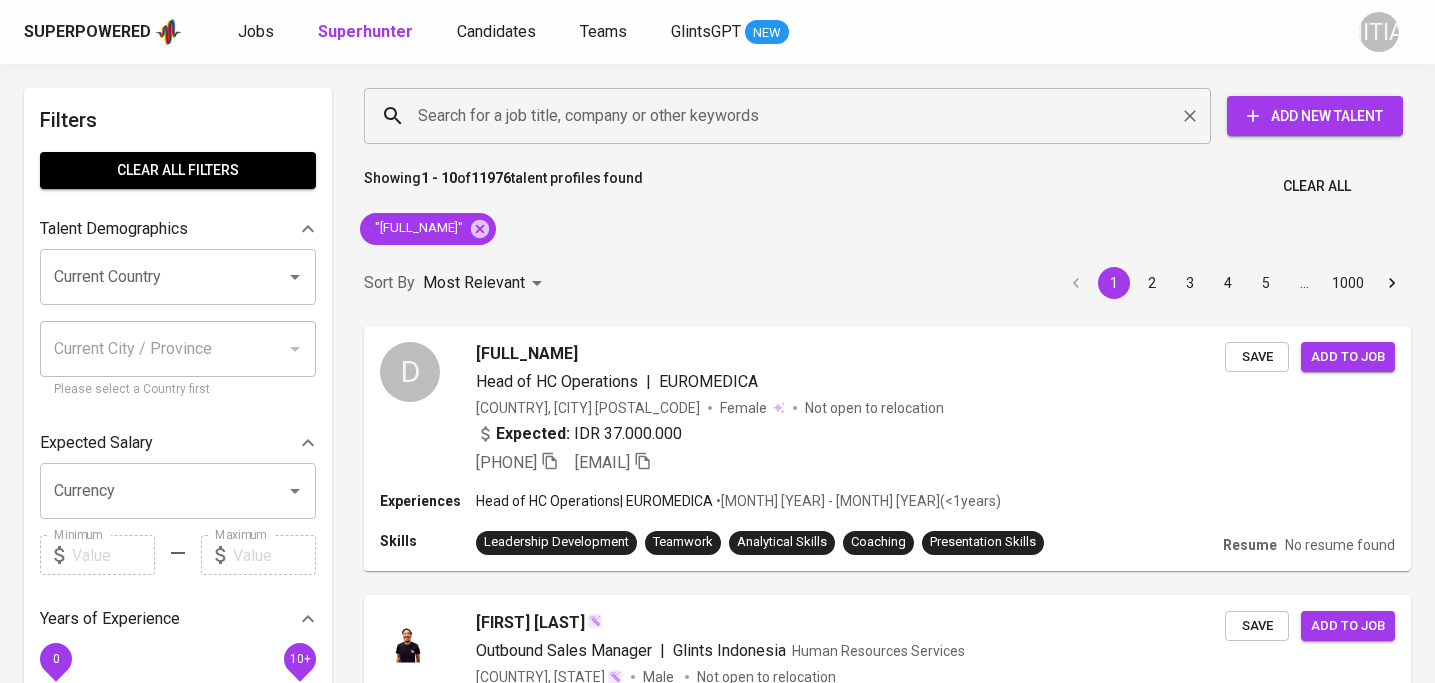 click on "Search for a job title, company or other keywords" at bounding box center [792, 116] 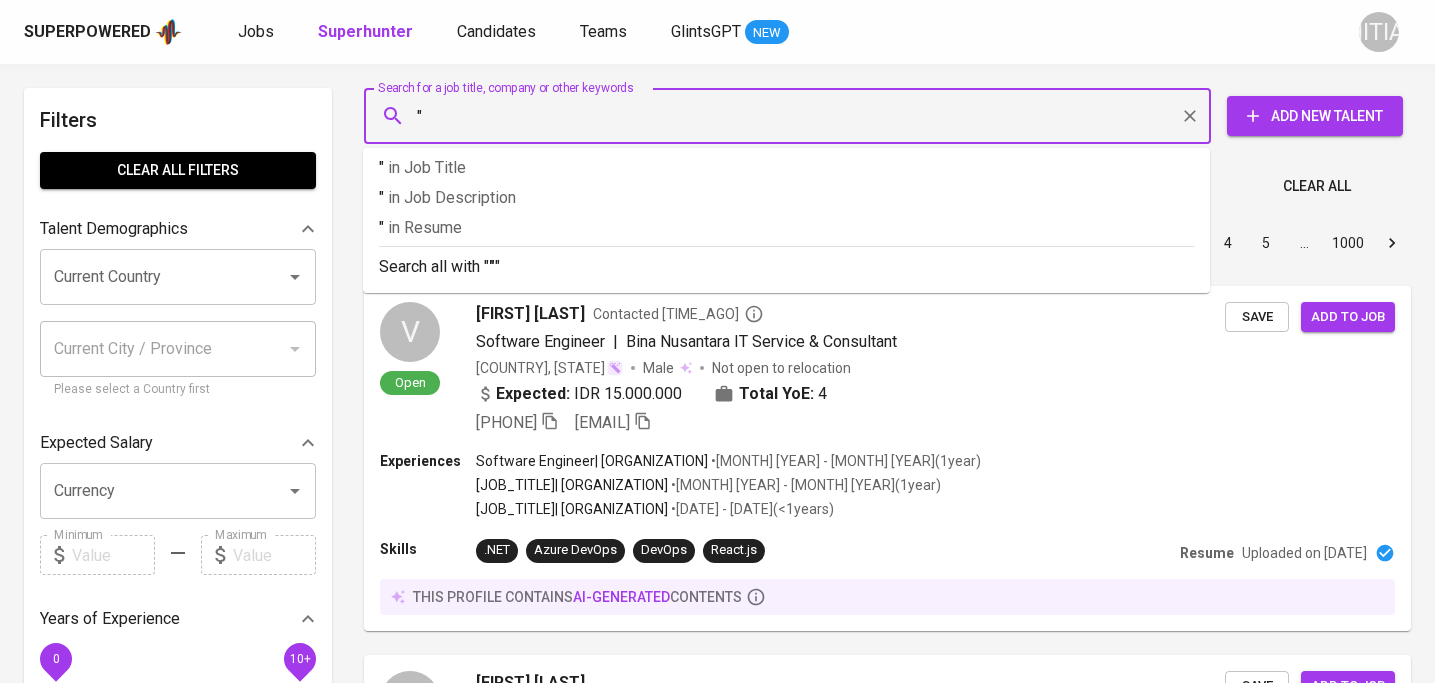 paste on "[FULL_NAME]" 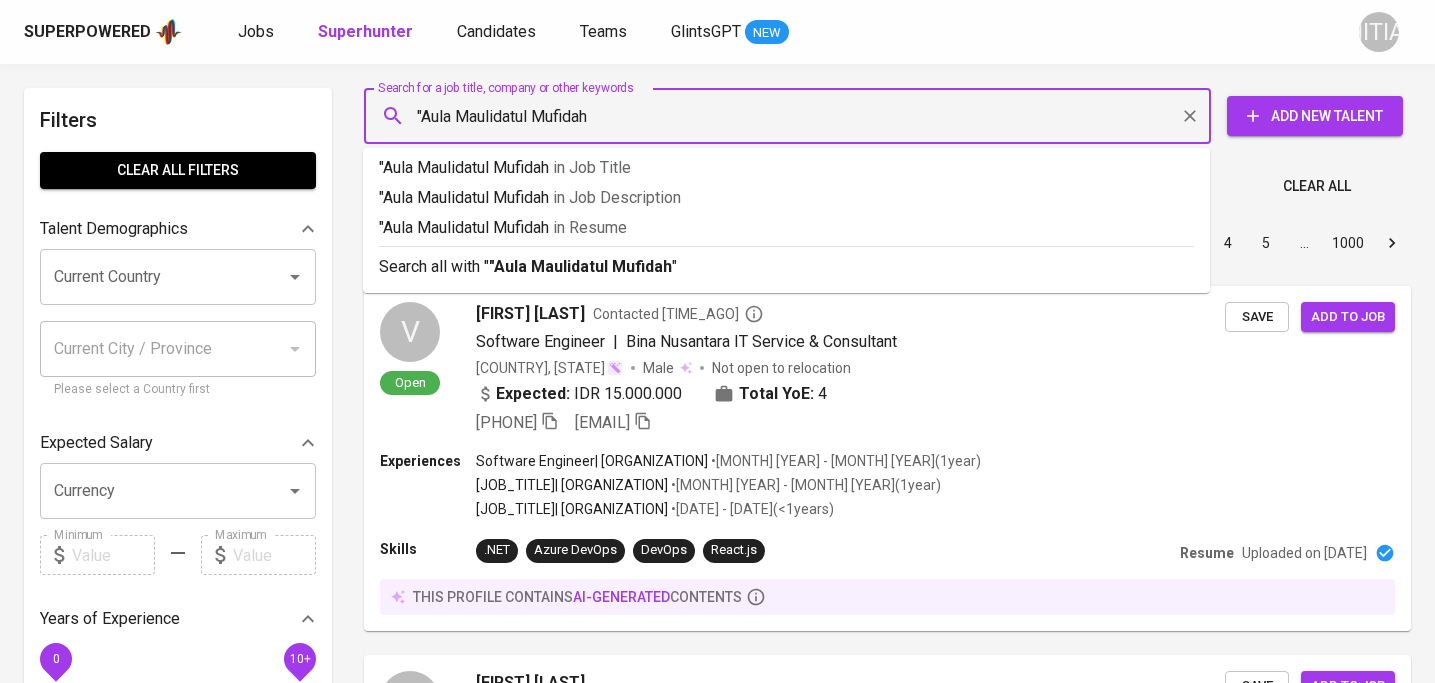 type on ""[FULL_NAME]"" 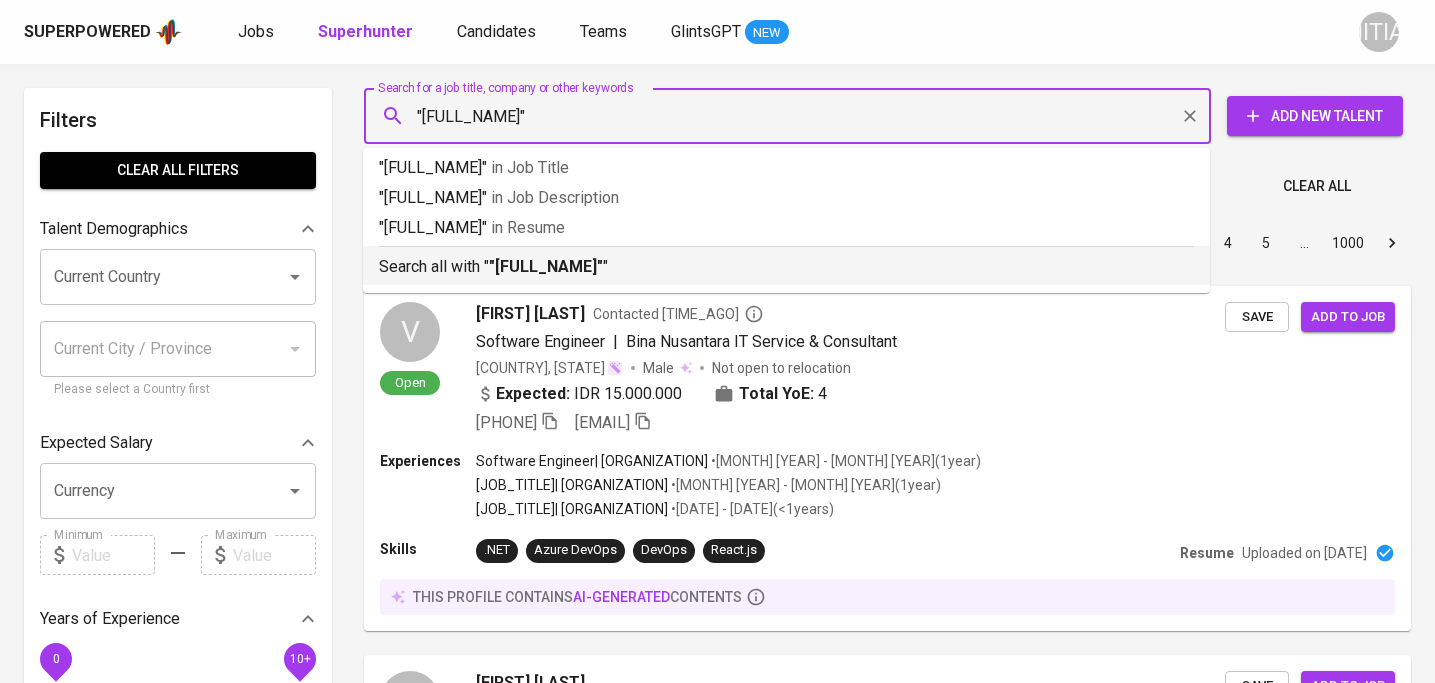 click on ""[FULL_NAME]"" at bounding box center [546, 266] 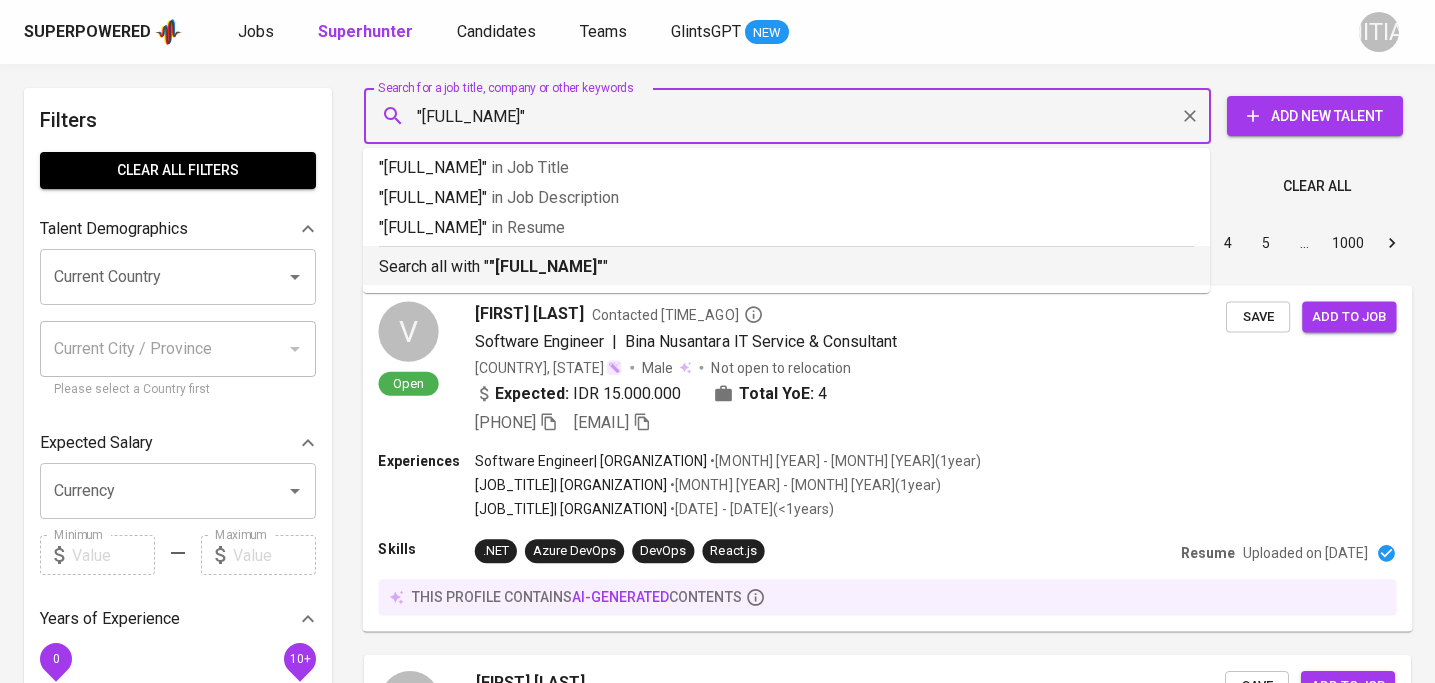 type 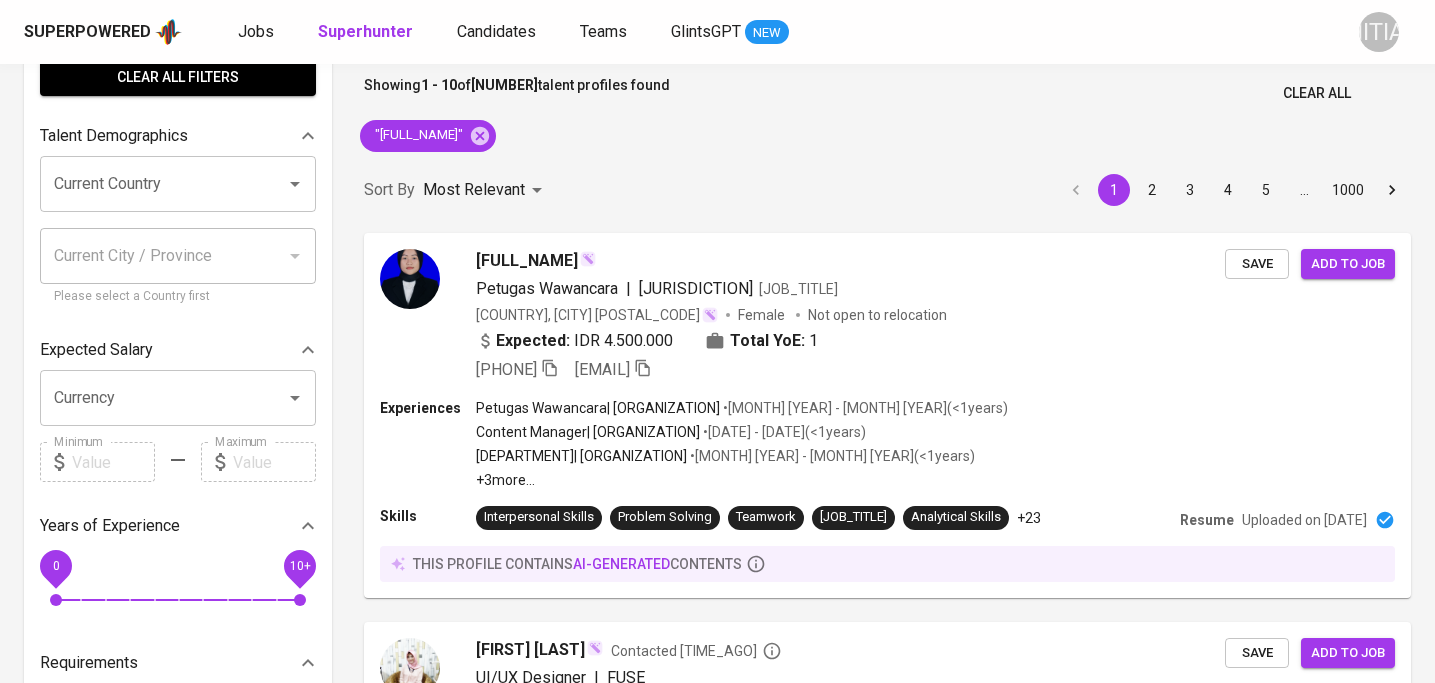 scroll, scrollTop: 98, scrollLeft: 0, axis: vertical 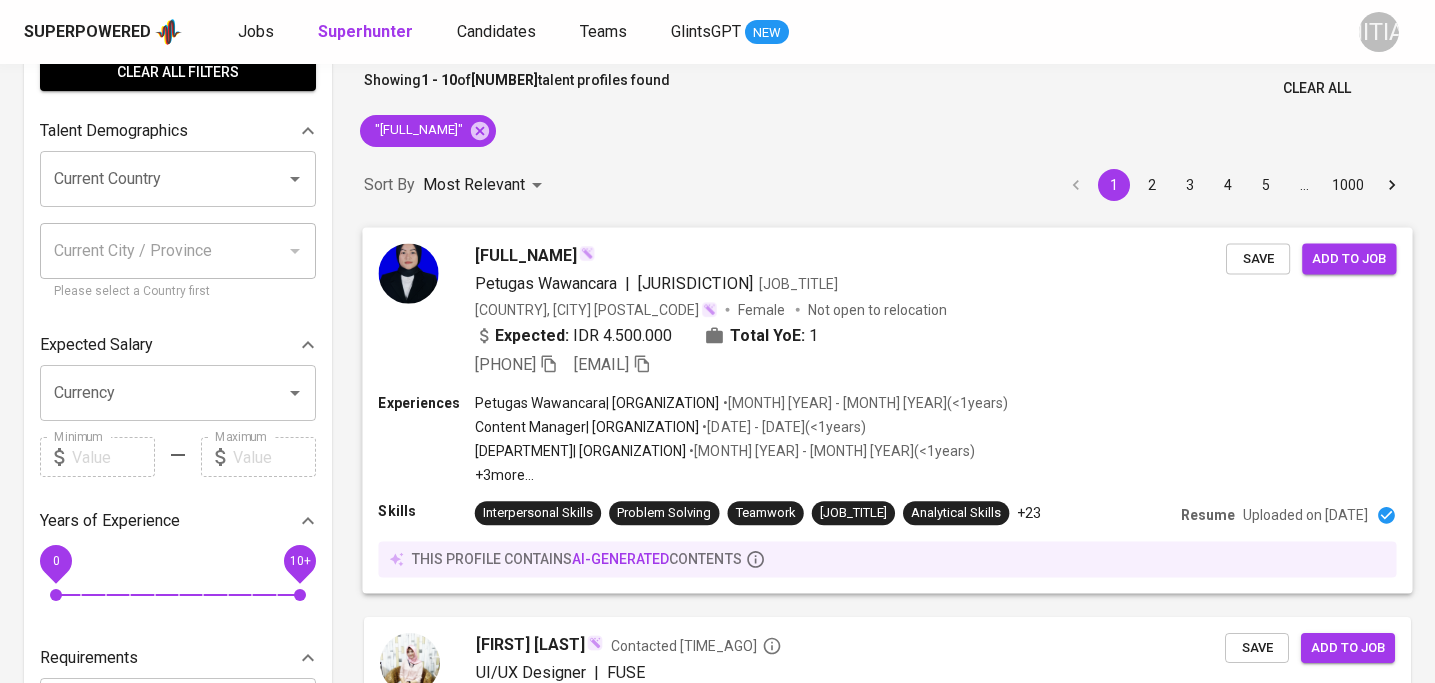 click on "[FULL_NAME]" at bounding box center [526, 255] 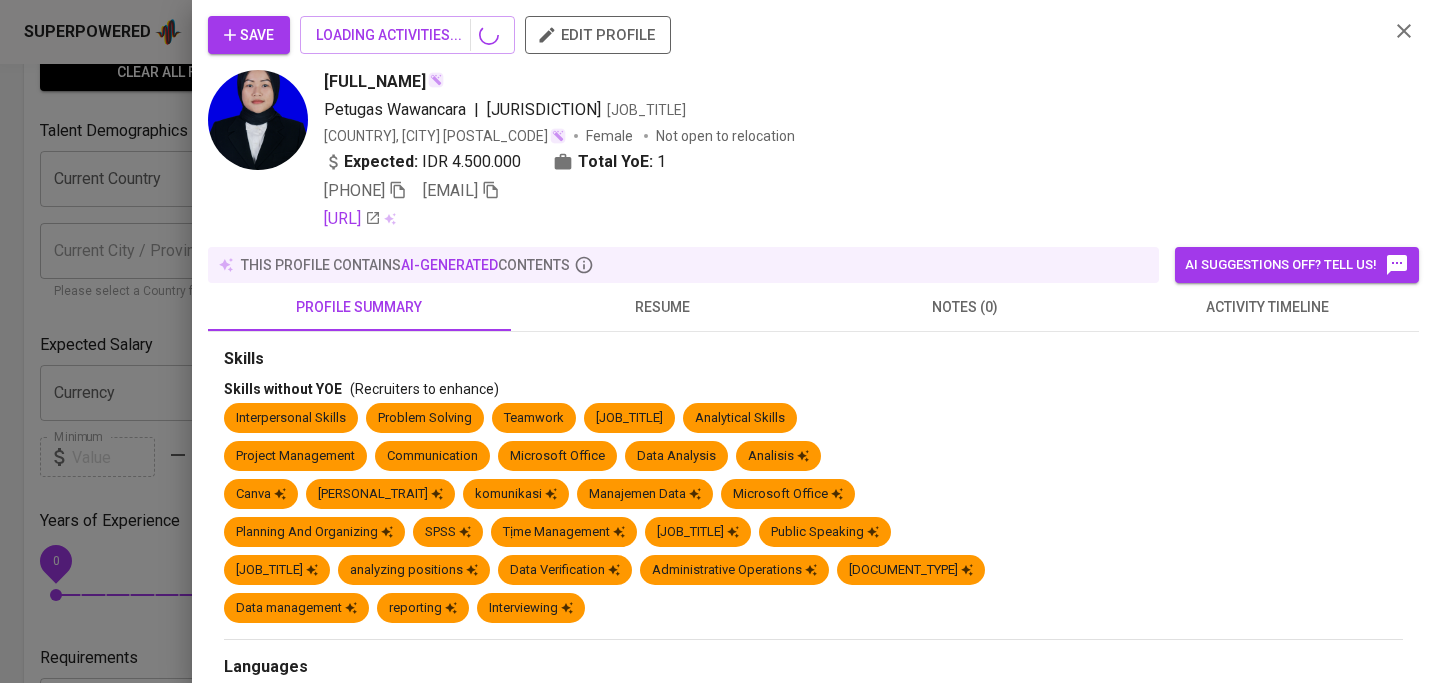 click 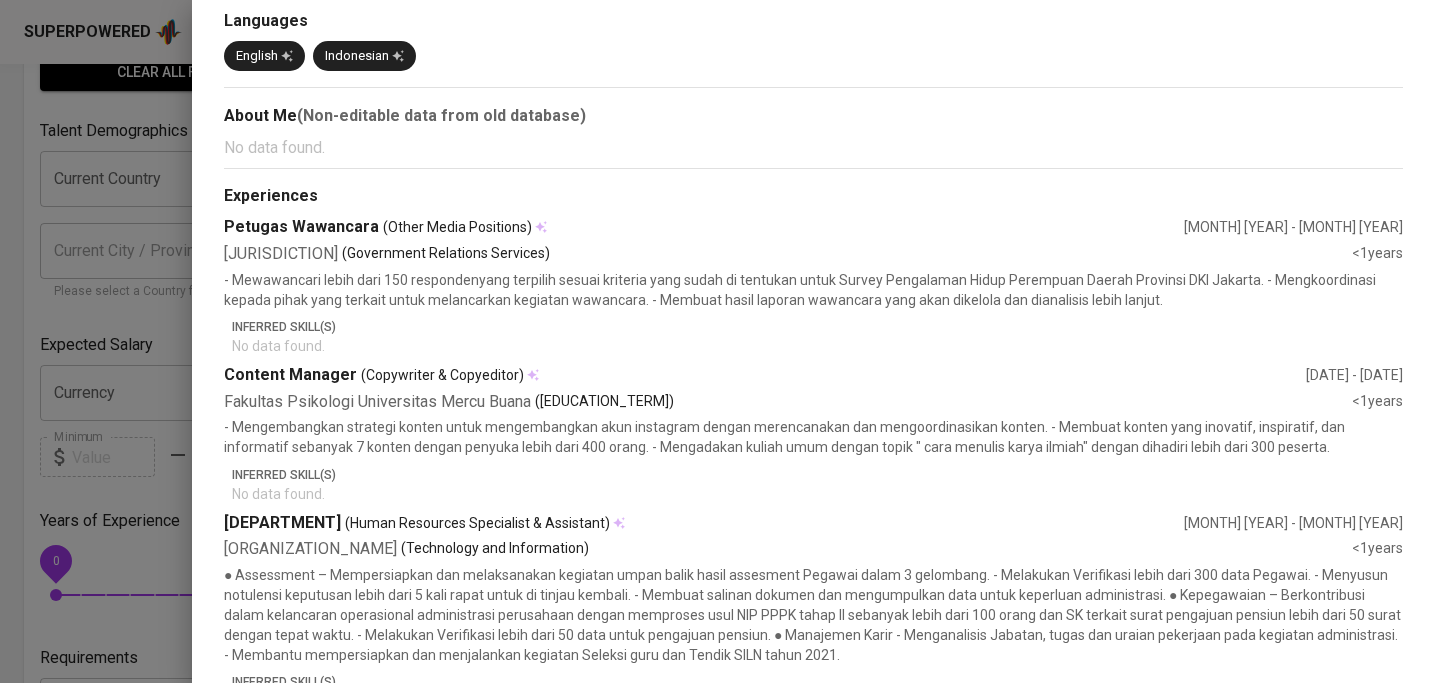 scroll, scrollTop: 0, scrollLeft: 0, axis: both 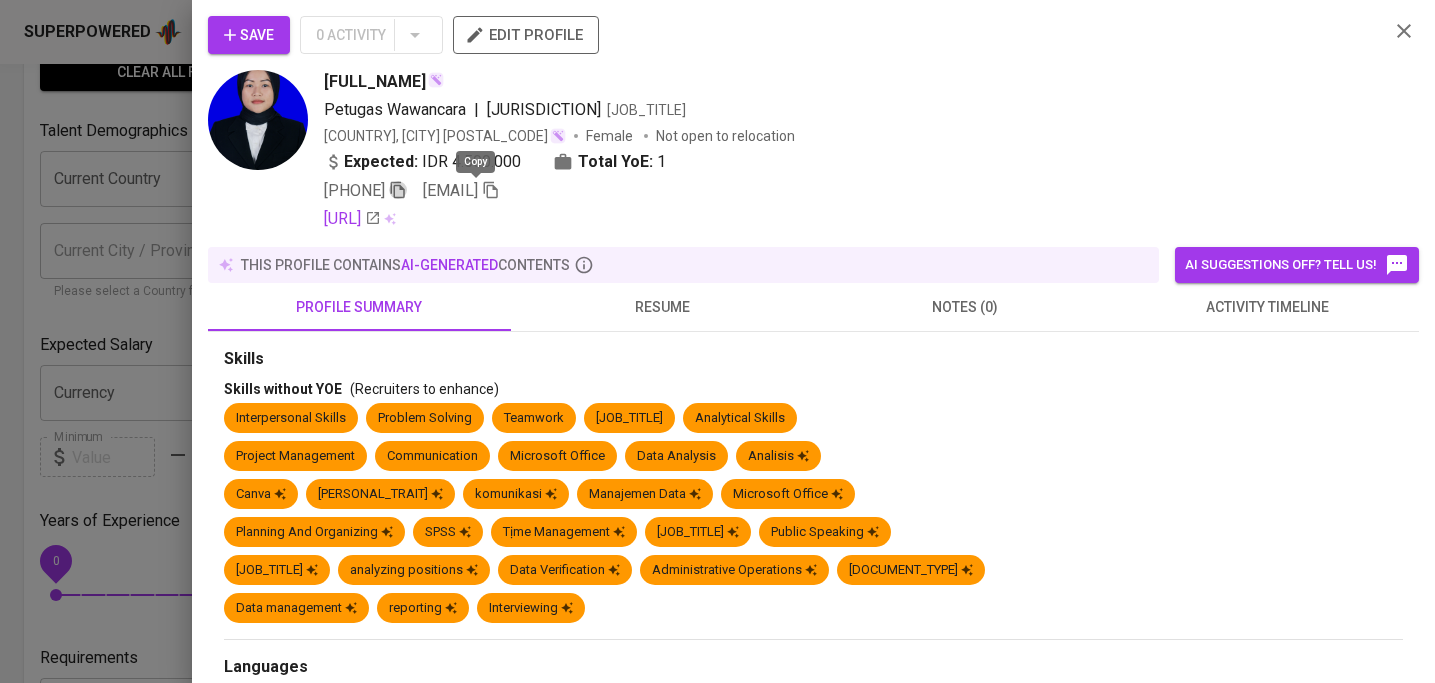 click 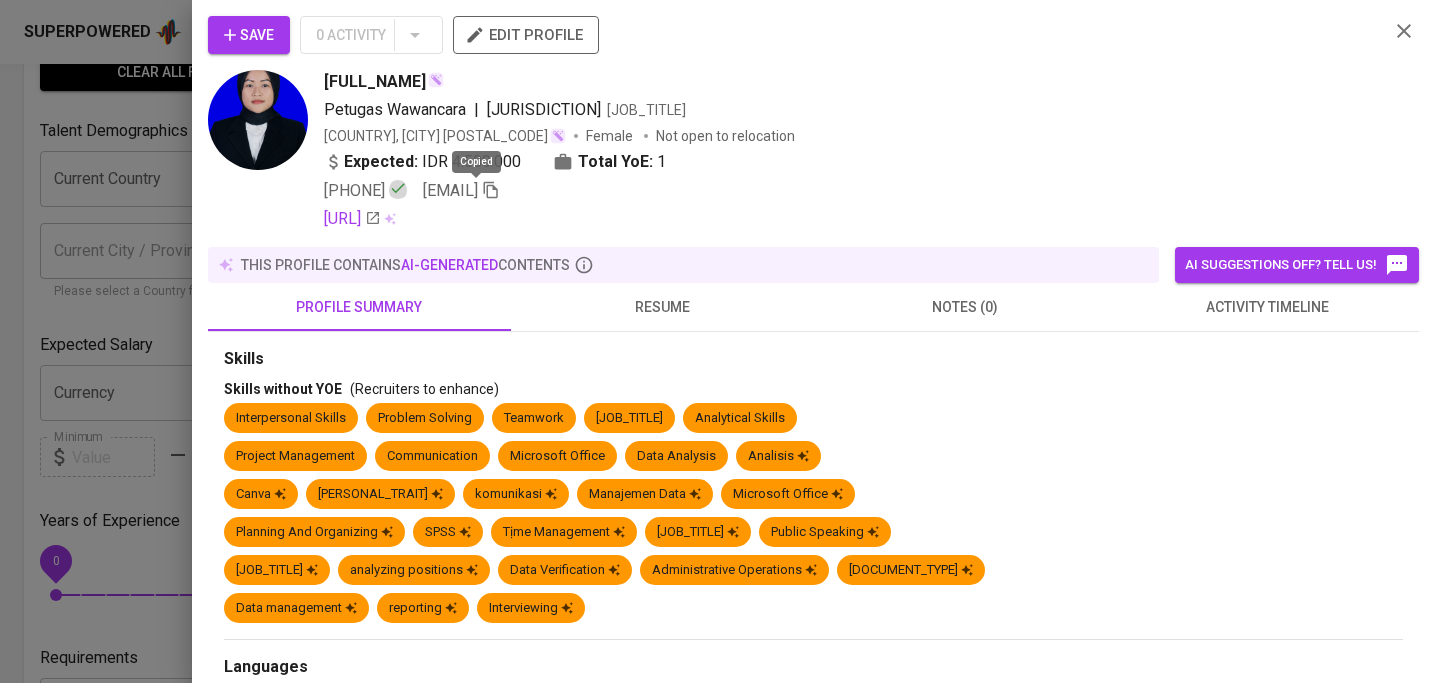 click 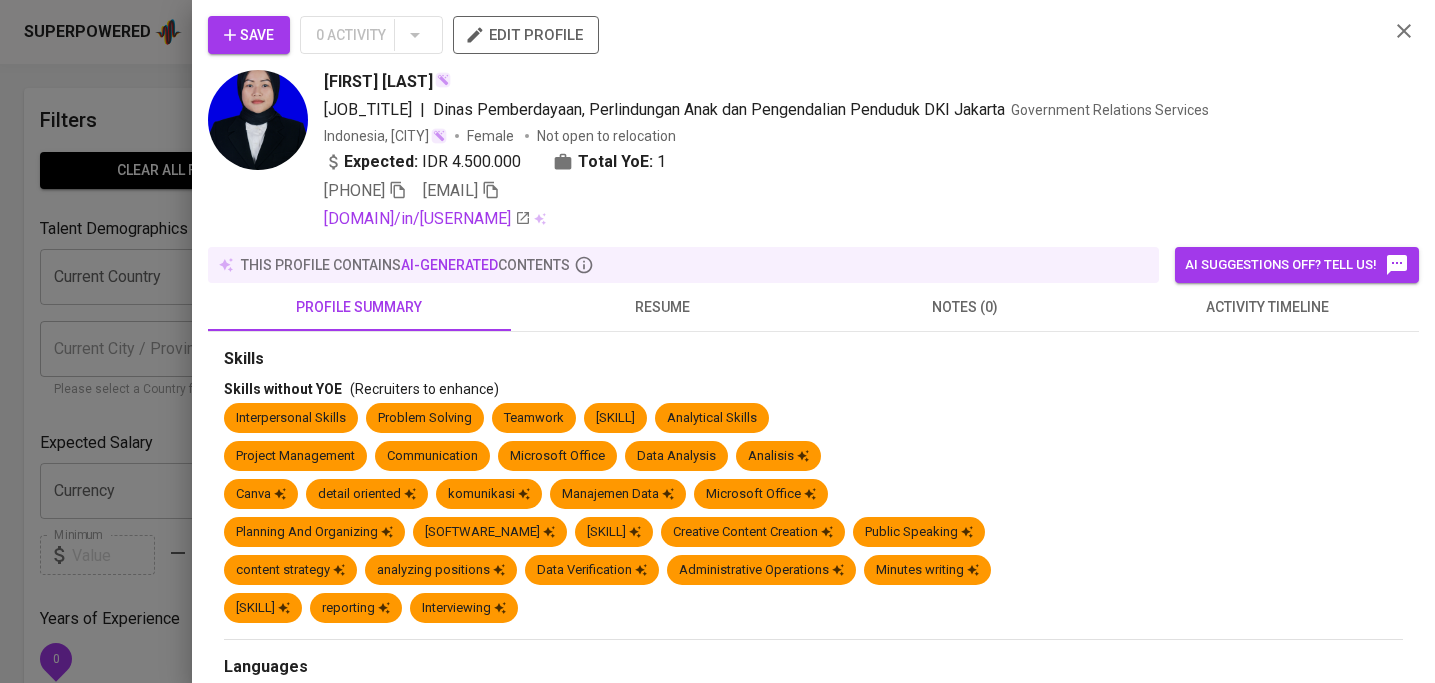 scroll, scrollTop: 98, scrollLeft: 0, axis: vertical 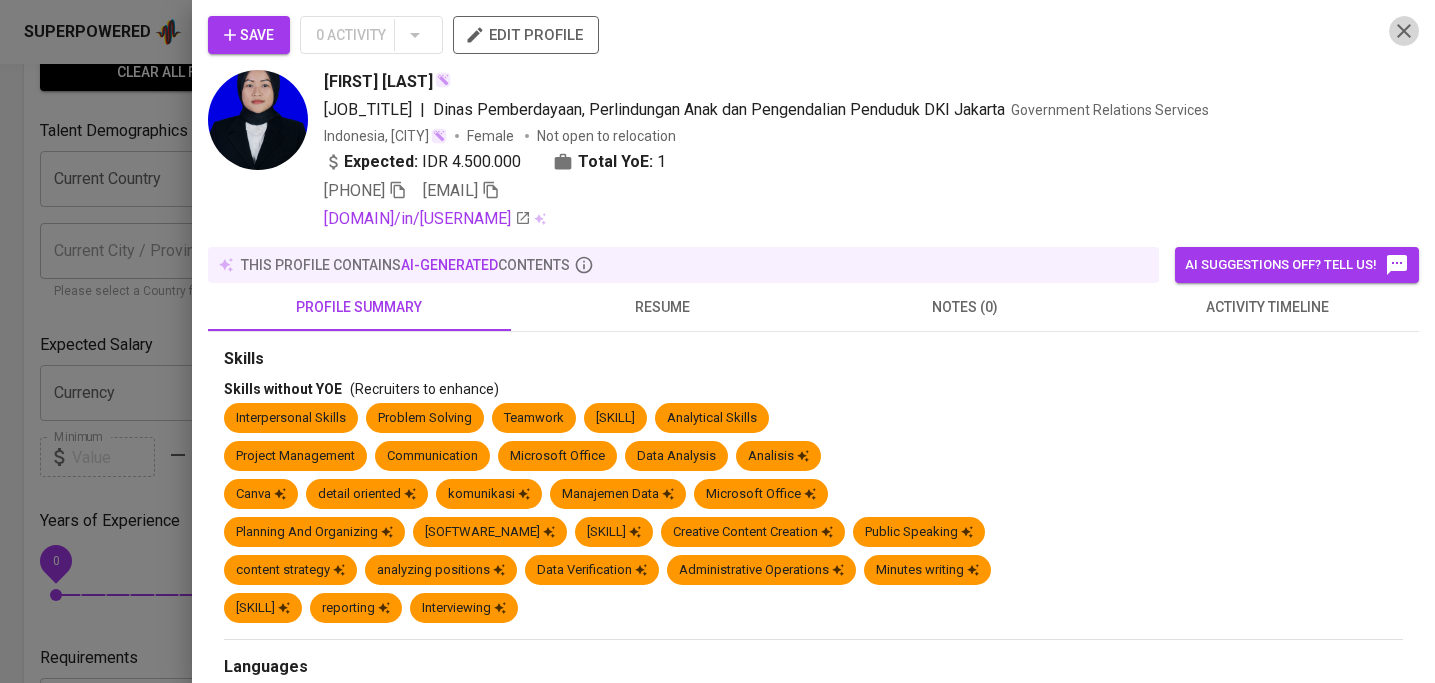 click 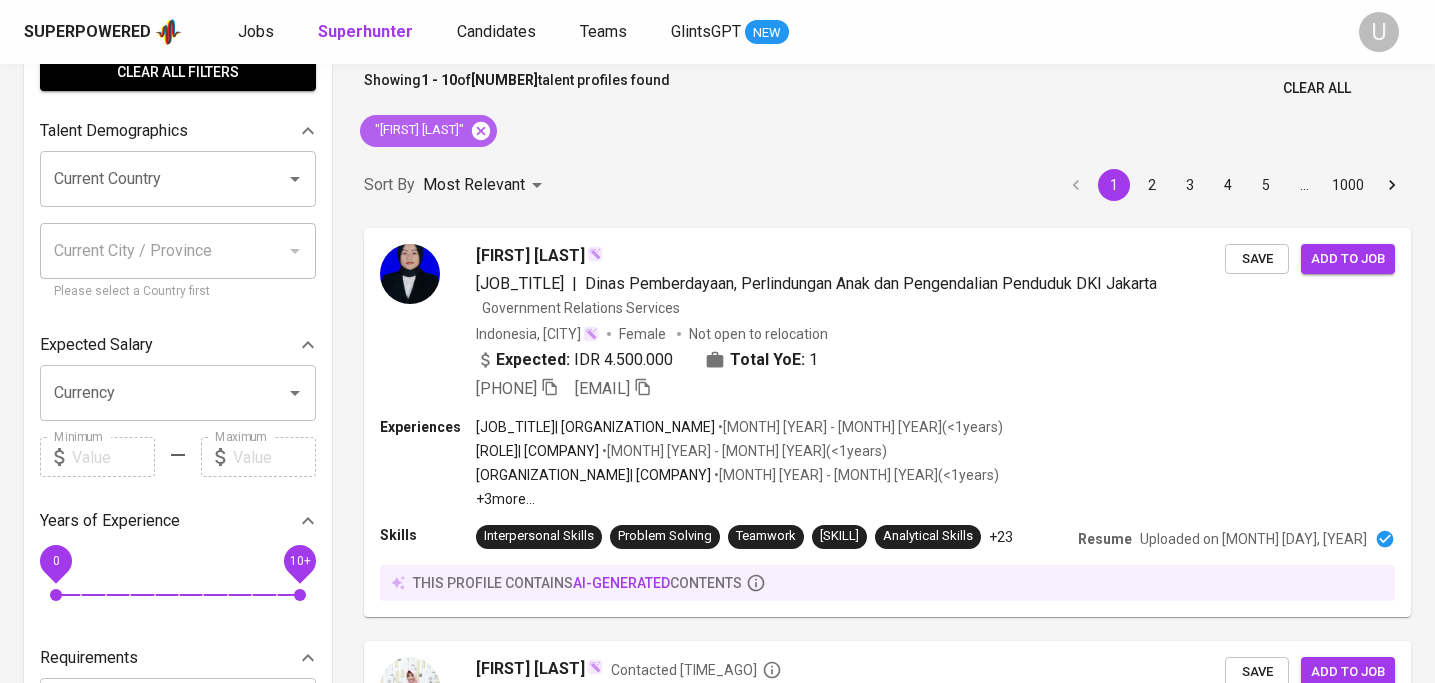 click 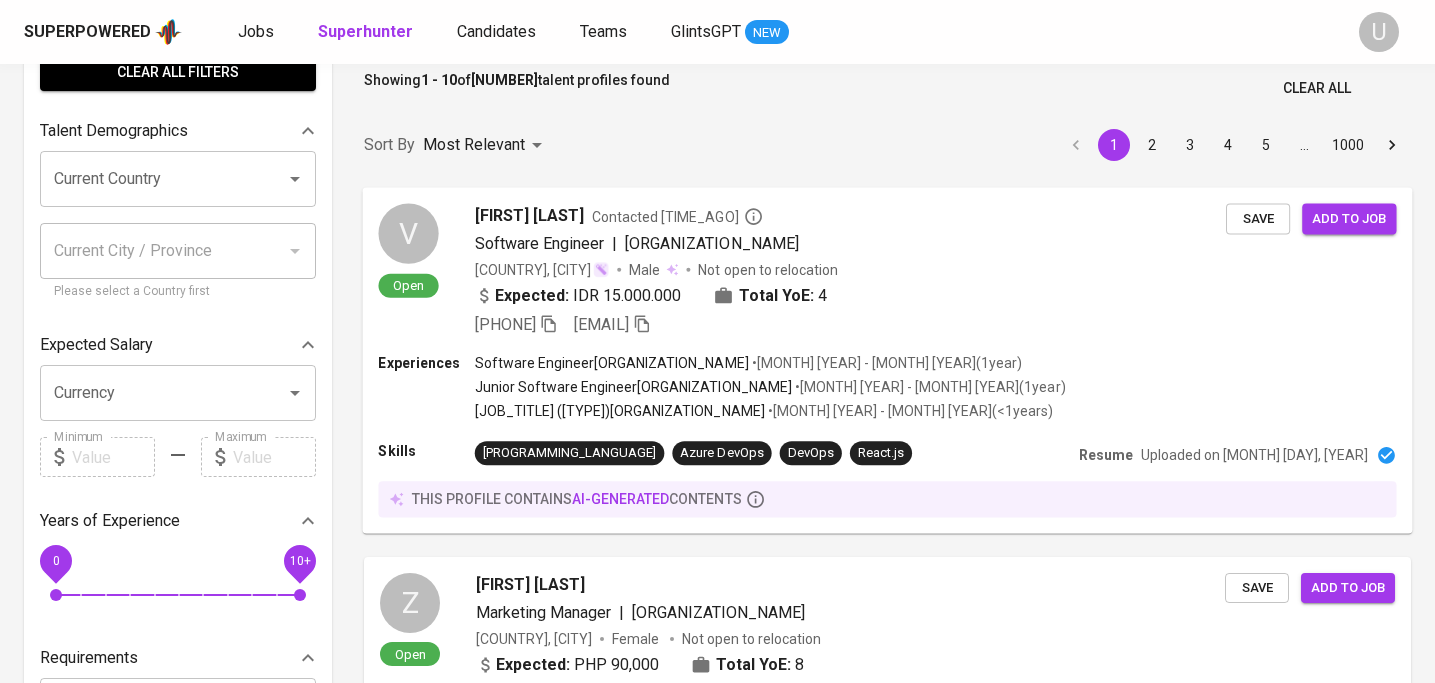 scroll, scrollTop: 0, scrollLeft: 0, axis: both 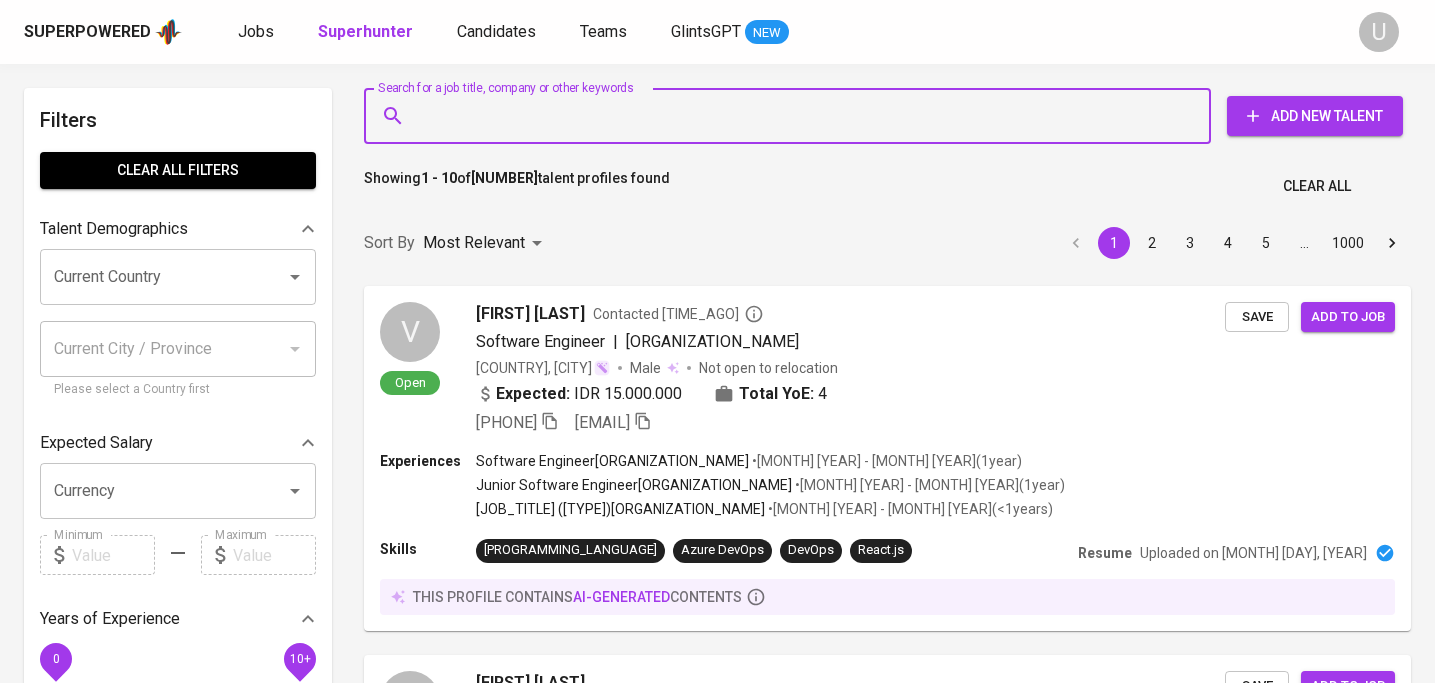 click on "Search for a job title, company or other keywords" at bounding box center [792, 116] 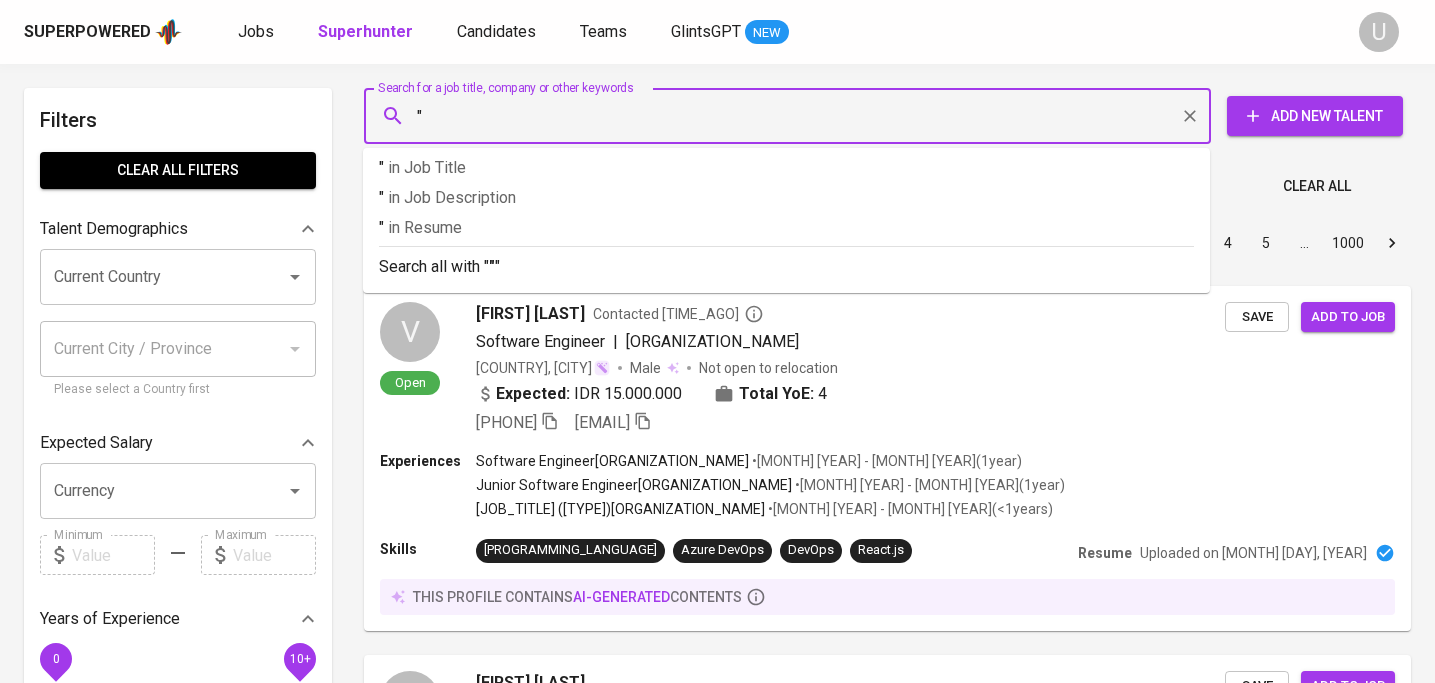 paste on "Marcellino Rafii Nur Fauzan 2nd degree connection" 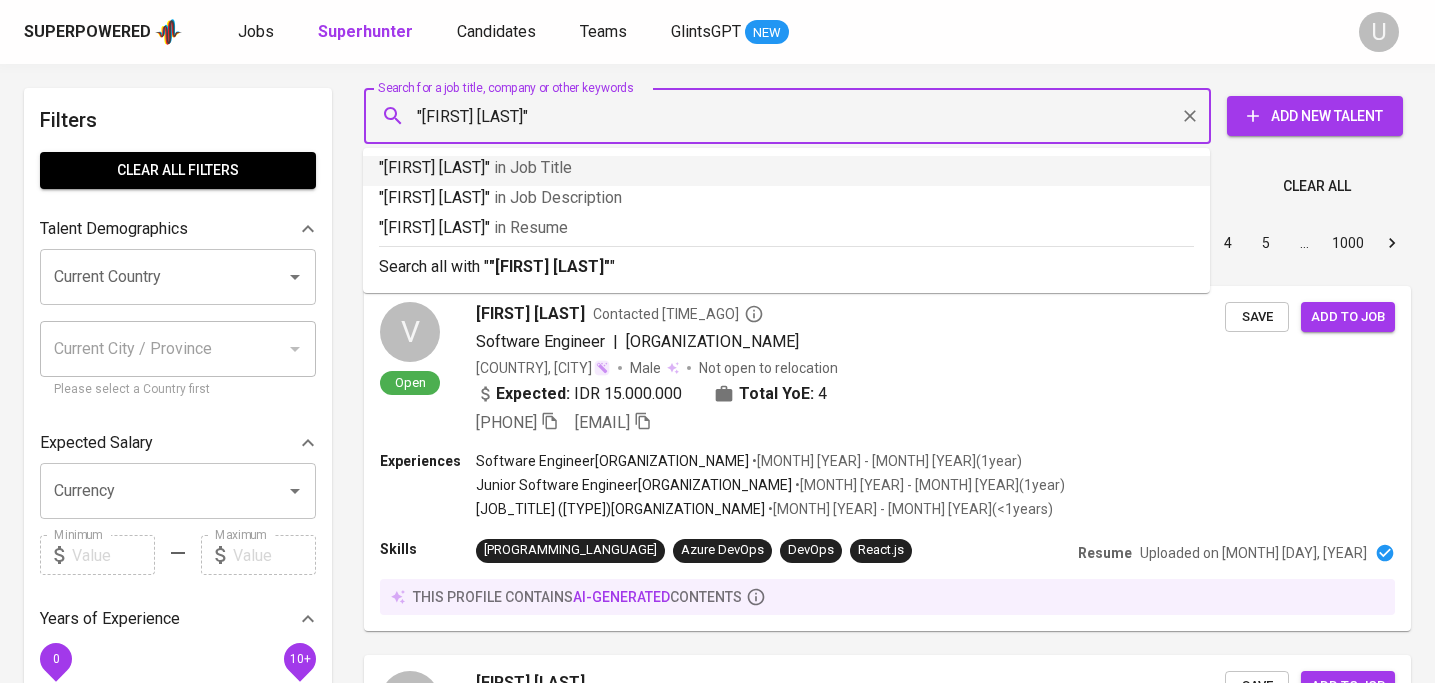 drag, startPoint x: 619, startPoint y: 119, endPoint x: 808, endPoint y: 159, distance: 193.18643 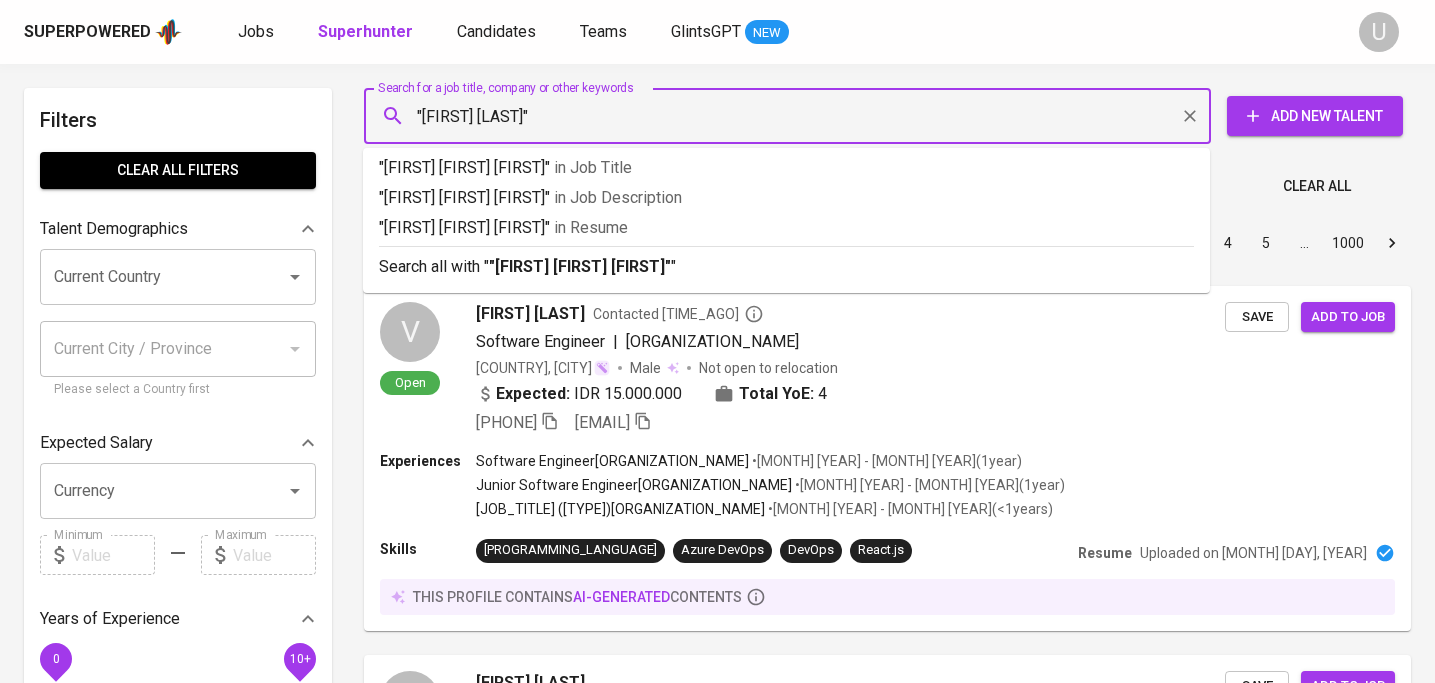 type on ""Marcellino Rafii Nur Fauzan"" 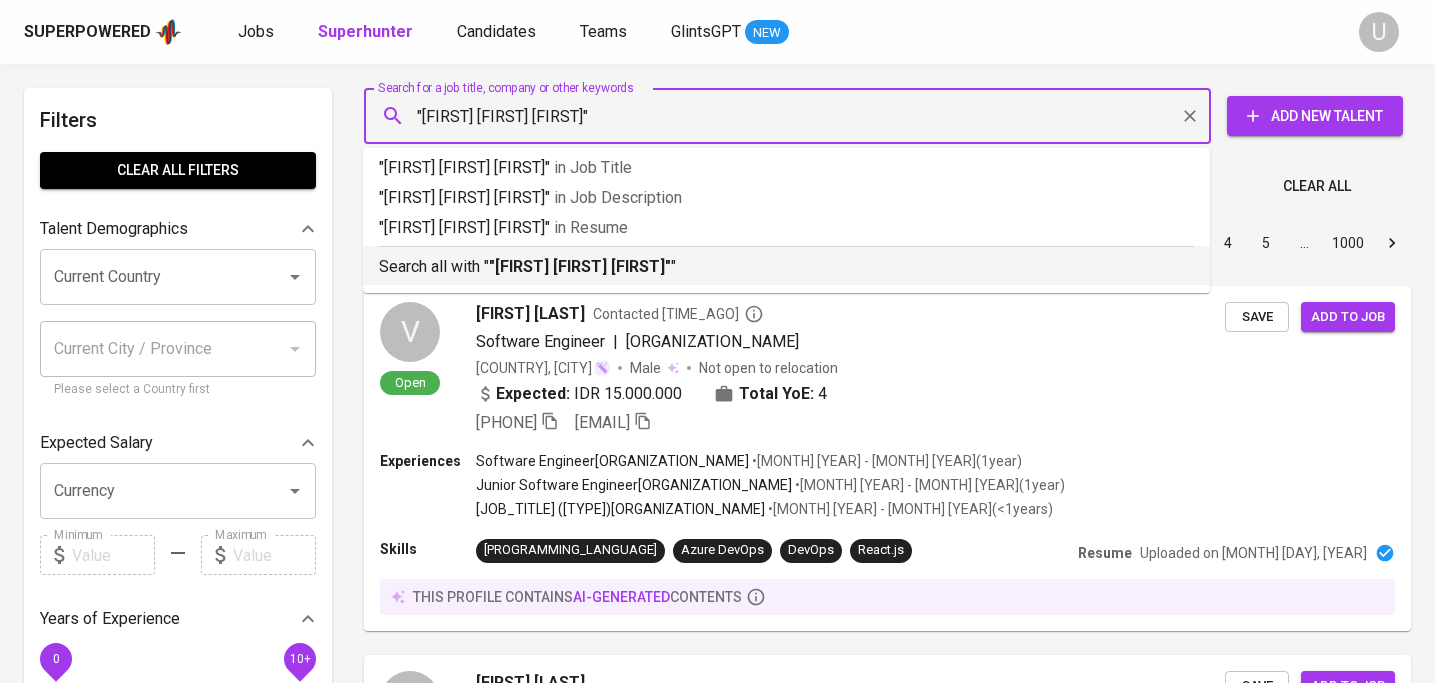 click on "Search all with " "Marcellino Rafii Nur Fauzan" "" at bounding box center [786, 267] 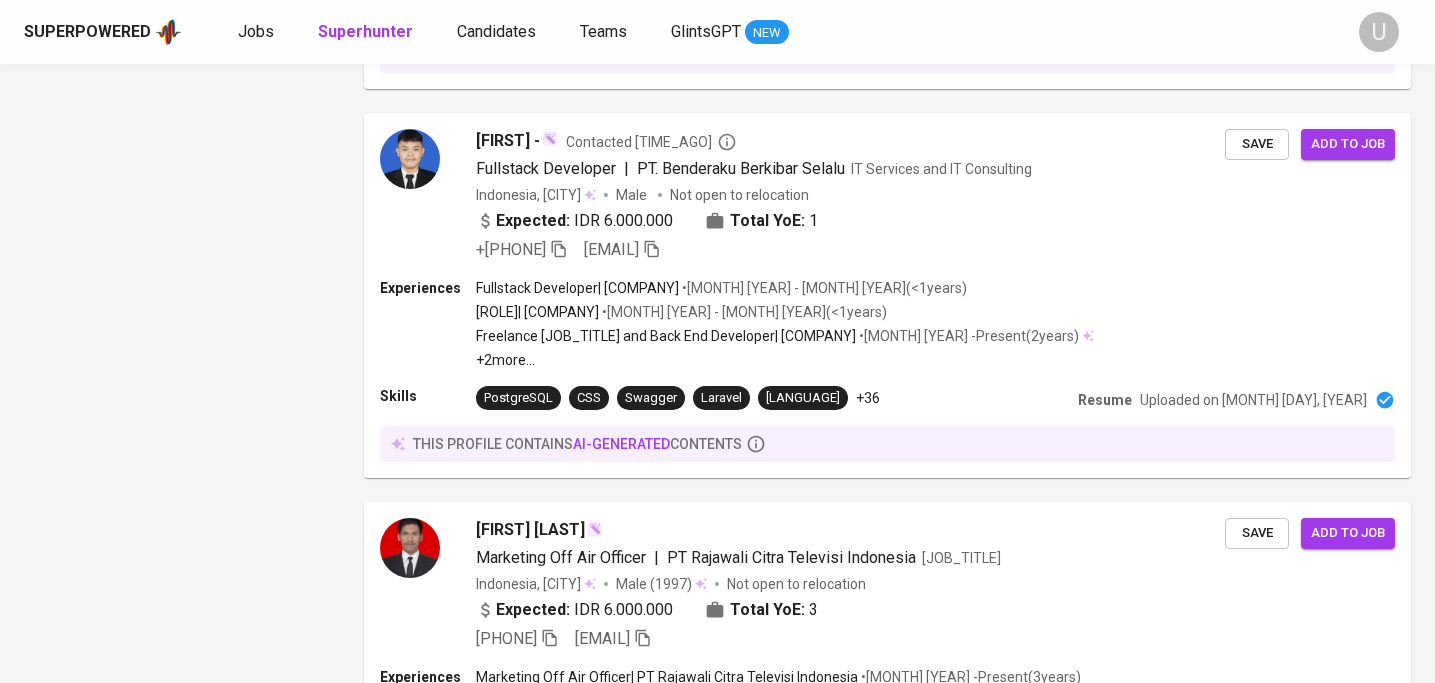 scroll, scrollTop: 3484, scrollLeft: 0, axis: vertical 